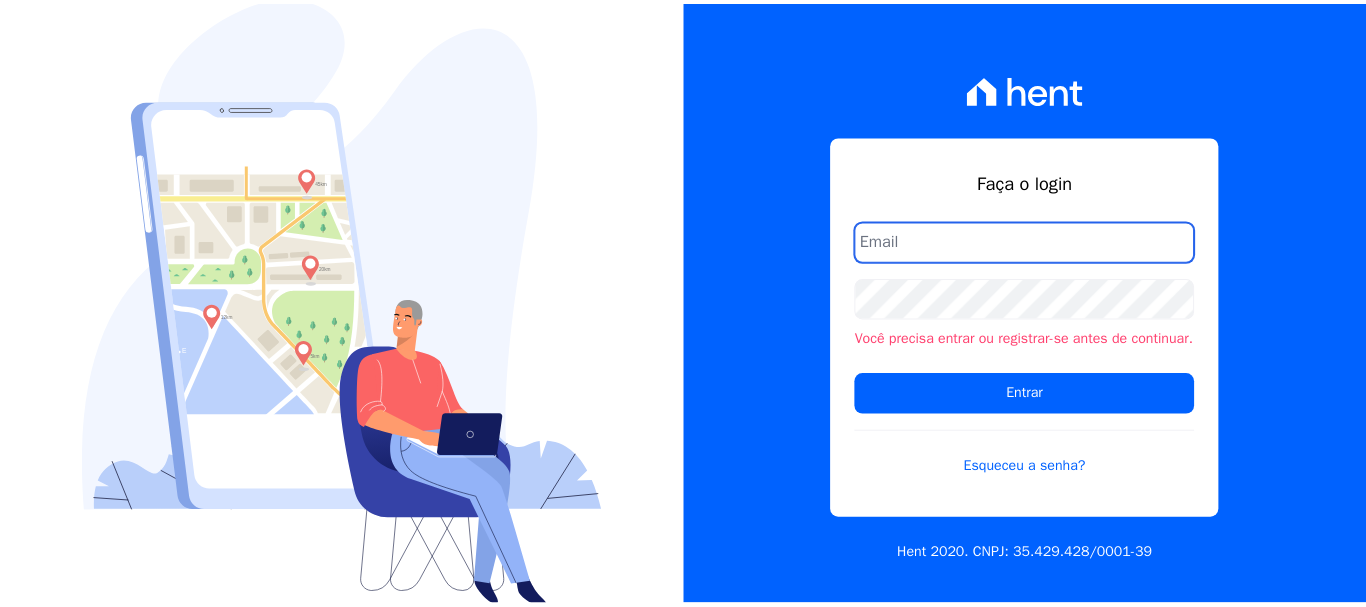 scroll, scrollTop: 0, scrollLeft: 0, axis: both 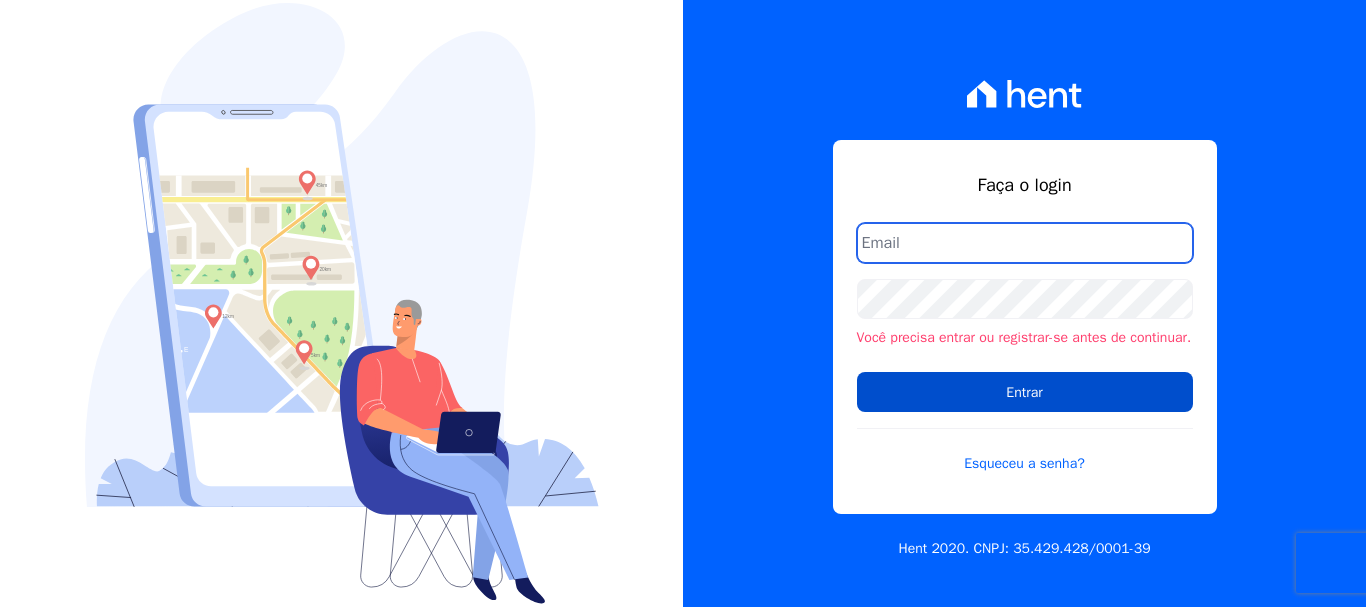 type on "andrea@[EMAIL]" 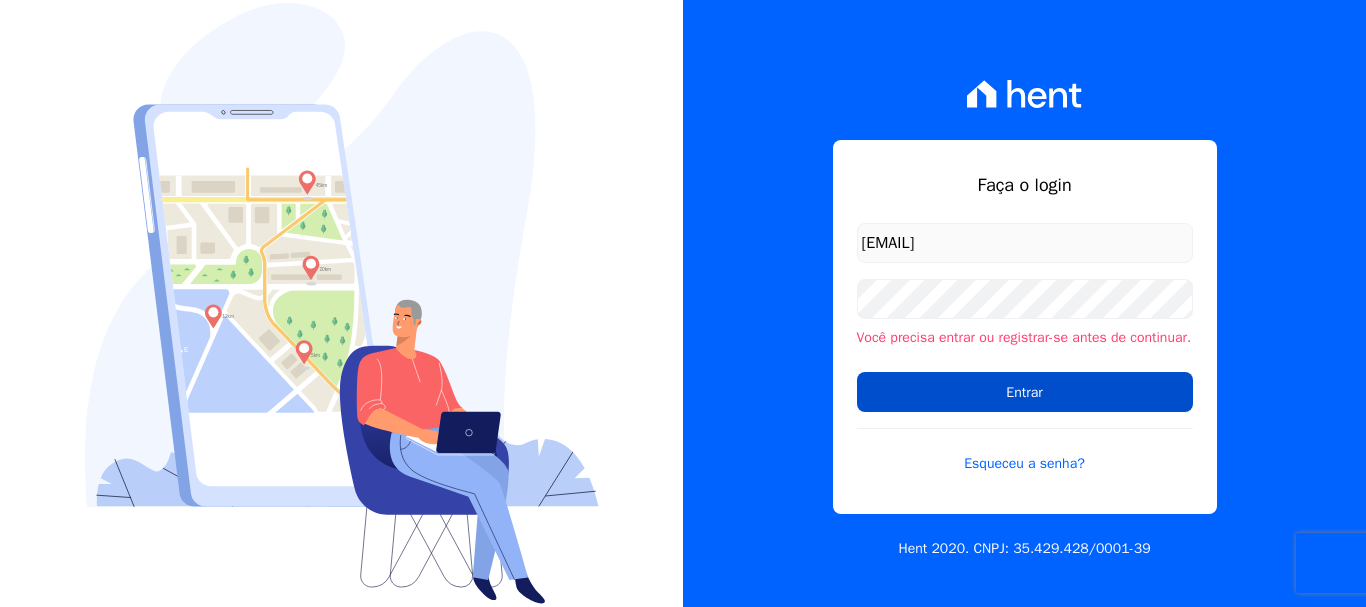 click on "Entrar" at bounding box center (1025, 392) 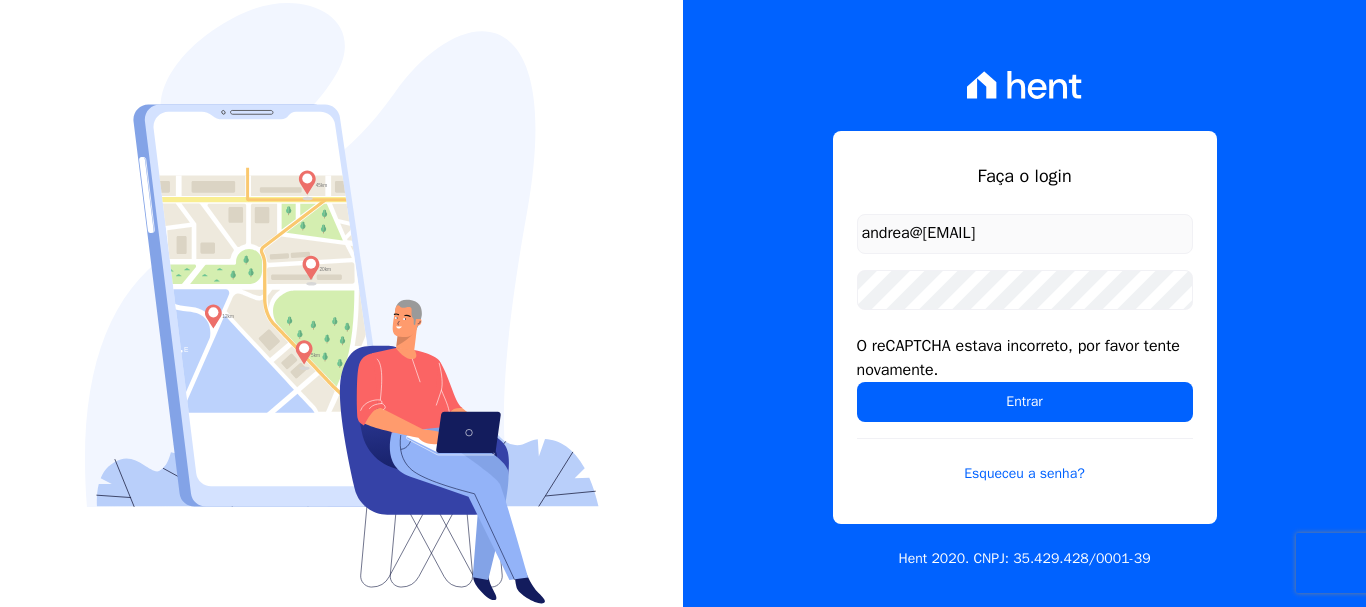 scroll, scrollTop: 0, scrollLeft: 0, axis: both 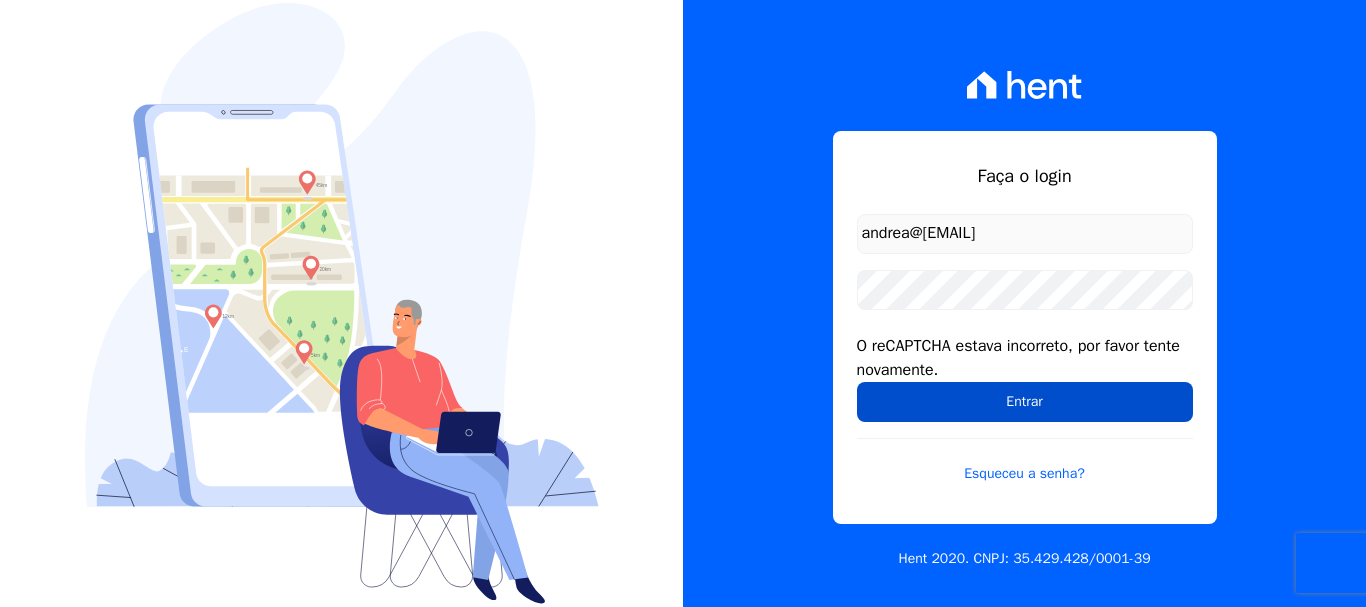 drag, startPoint x: 1010, startPoint y: 256, endPoint x: 1093, endPoint y: 396, distance: 162.75441 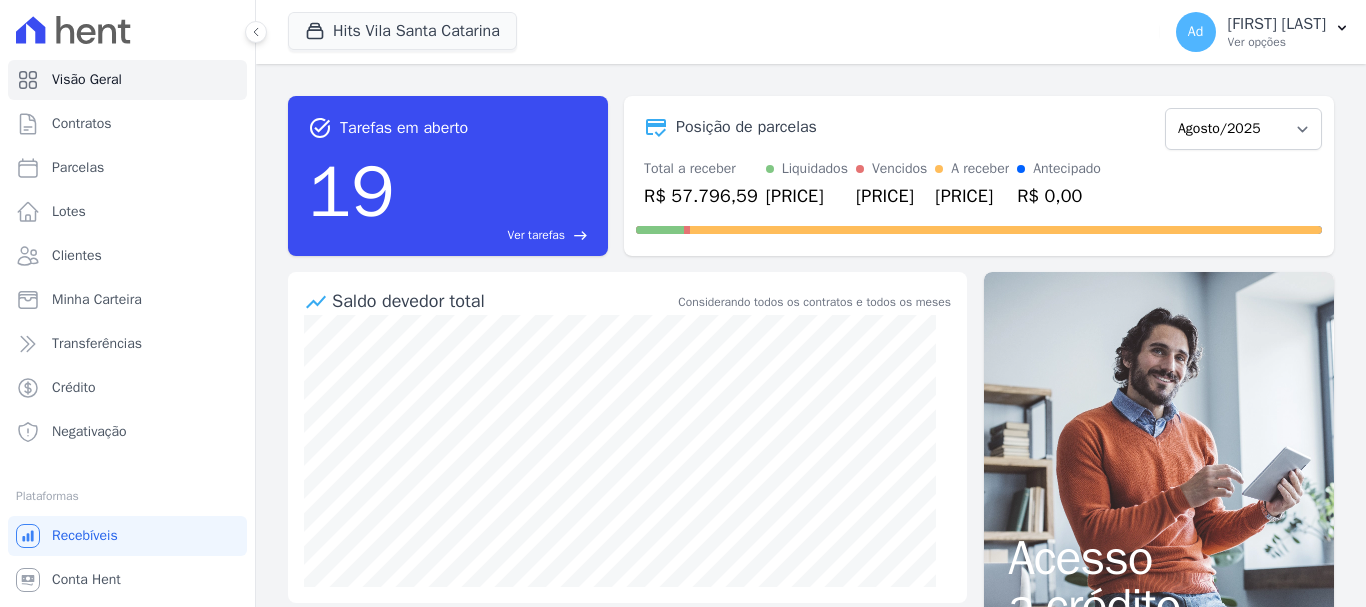 scroll, scrollTop: 0, scrollLeft: 0, axis: both 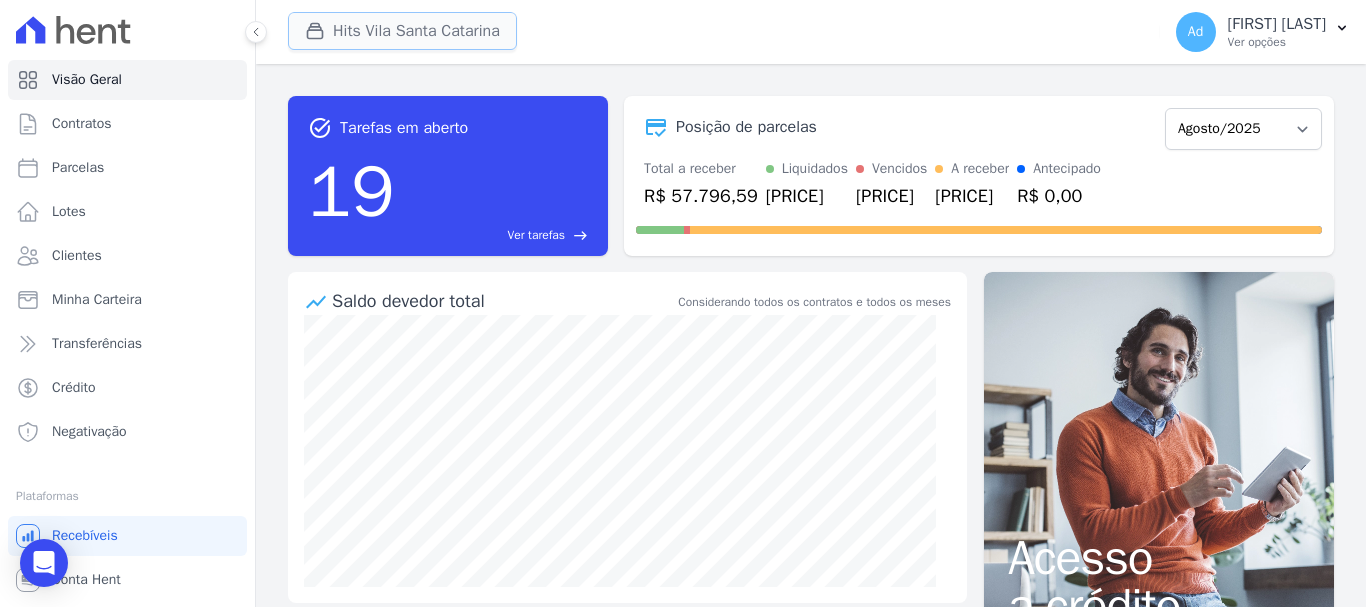 click on "Hits Vila Santa Catarina" at bounding box center (402, 31) 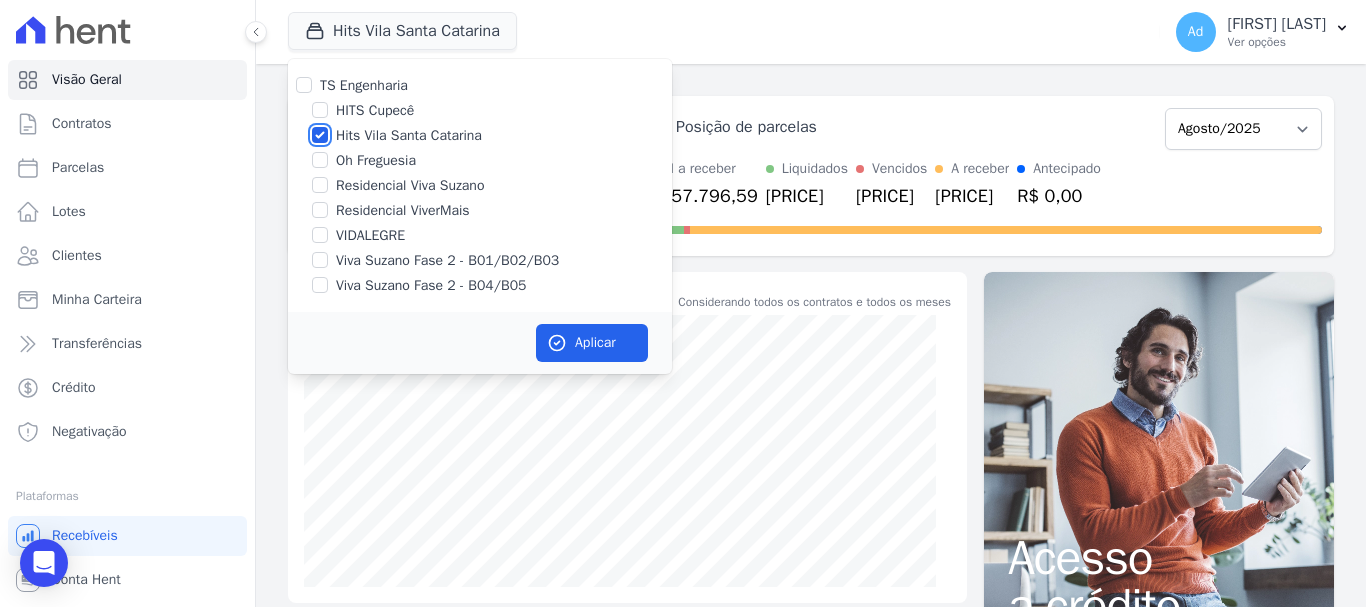 click on "Hits Vila Santa Catarina" at bounding box center [320, 135] 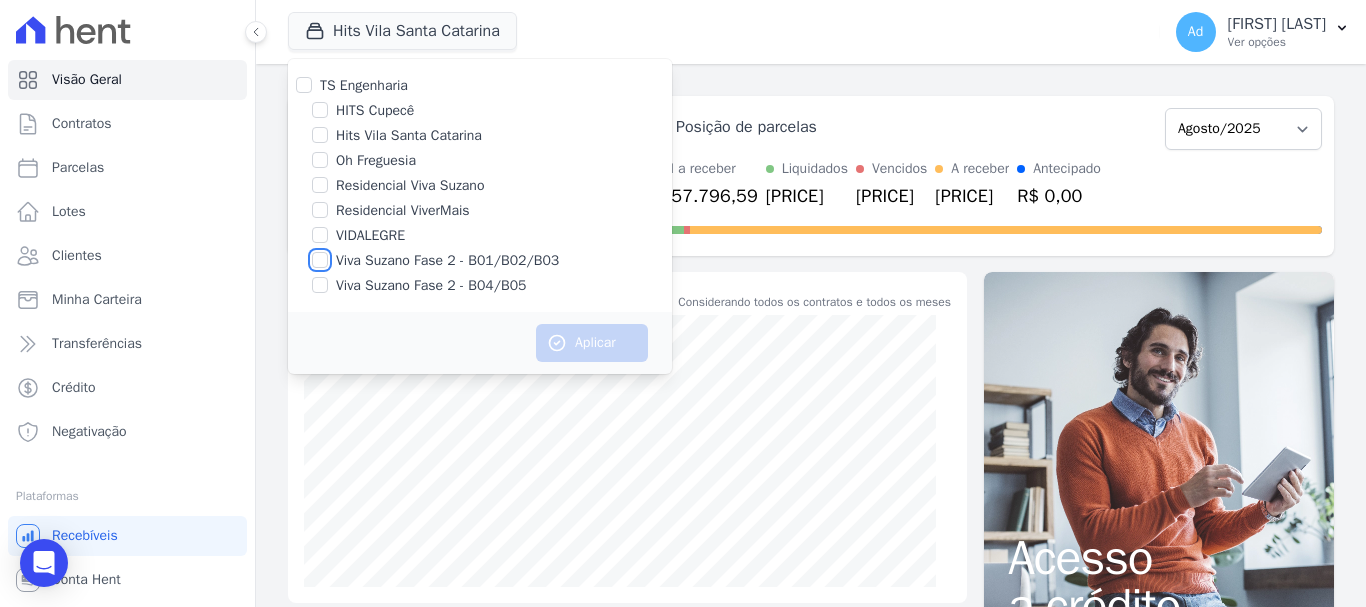 drag, startPoint x: 320, startPoint y: 257, endPoint x: 322, endPoint y: 299, distance: 42.047592 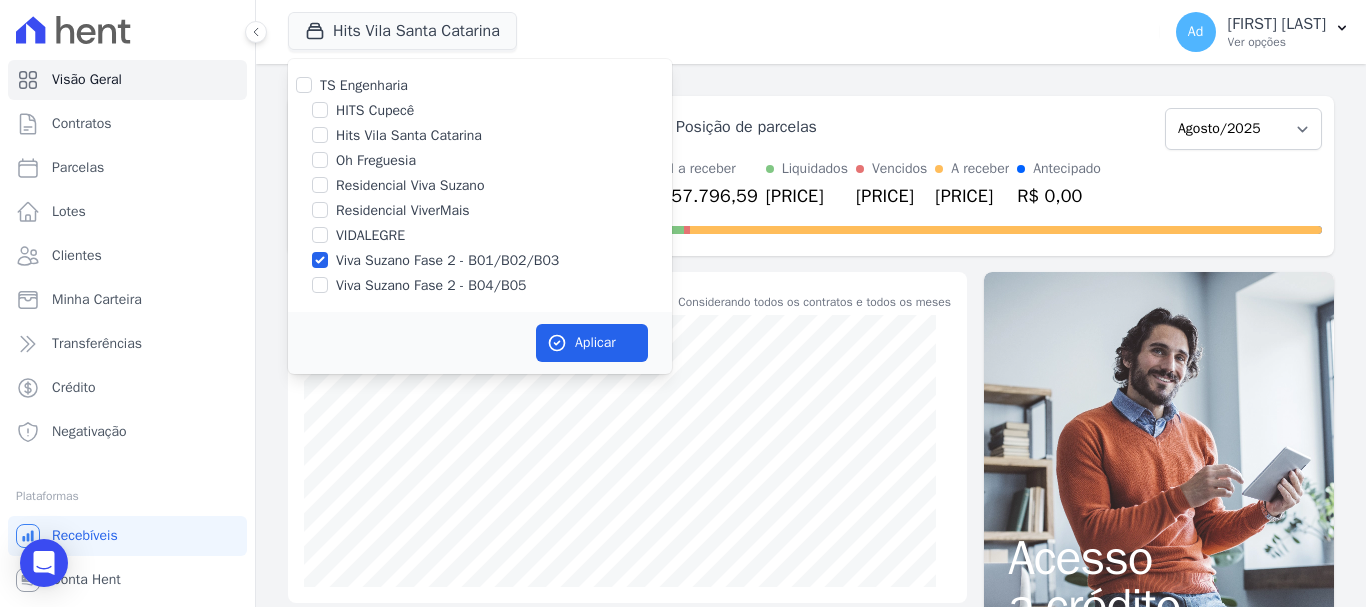 click on "Viva Suzano Fase 2 - B04/B05" at bounding box center (480, 285) 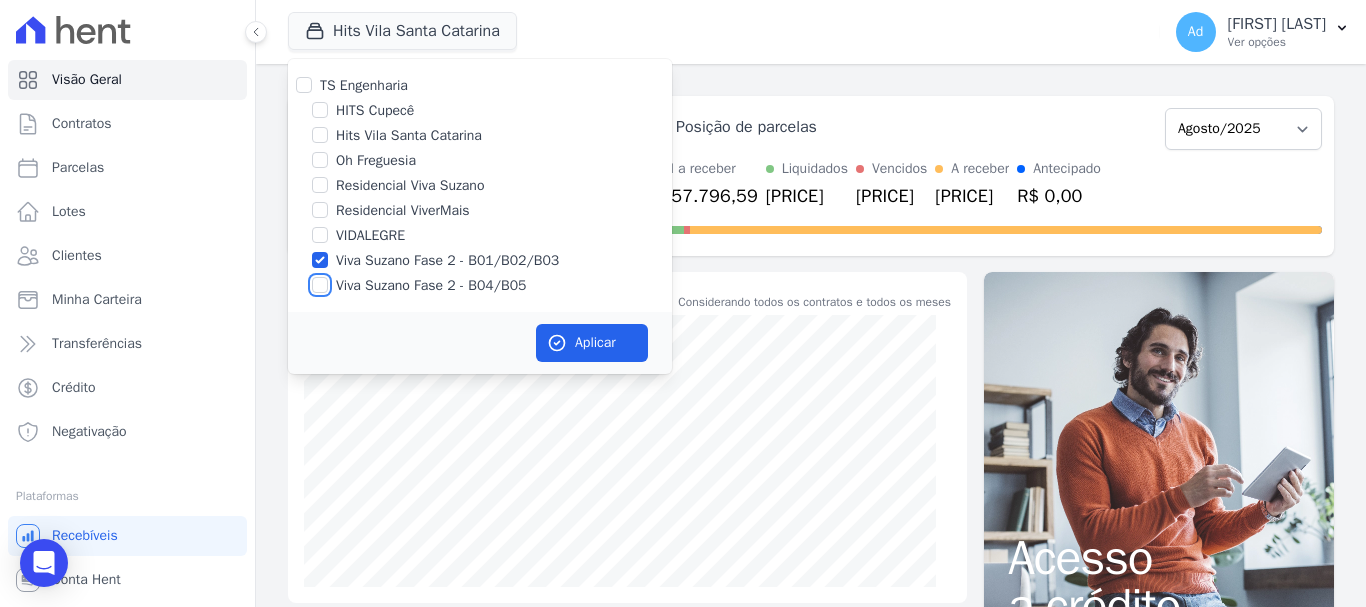 drag, startPoint x: 317, startPoint y: 291, endPoint x: 328, endPoint y: 284, distance: 13.038404 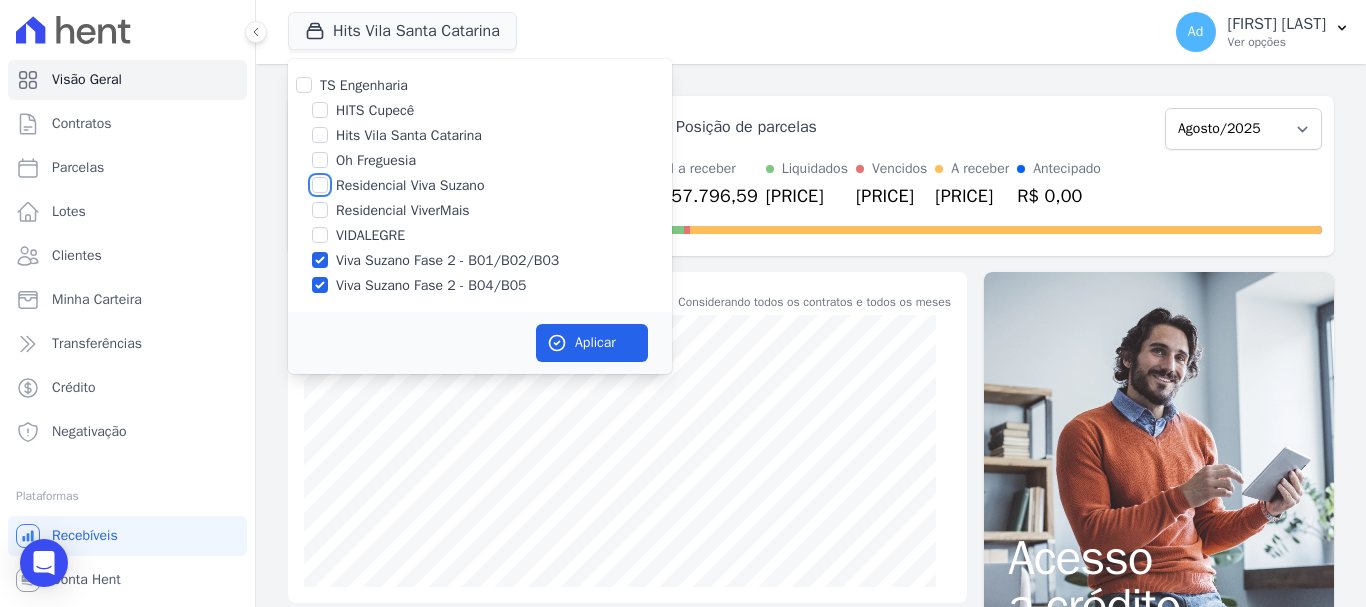 drag, startPoint x: 321, startPoint y: 187, endPoint x: 327, endPoint y: 196, distance: 10.816654 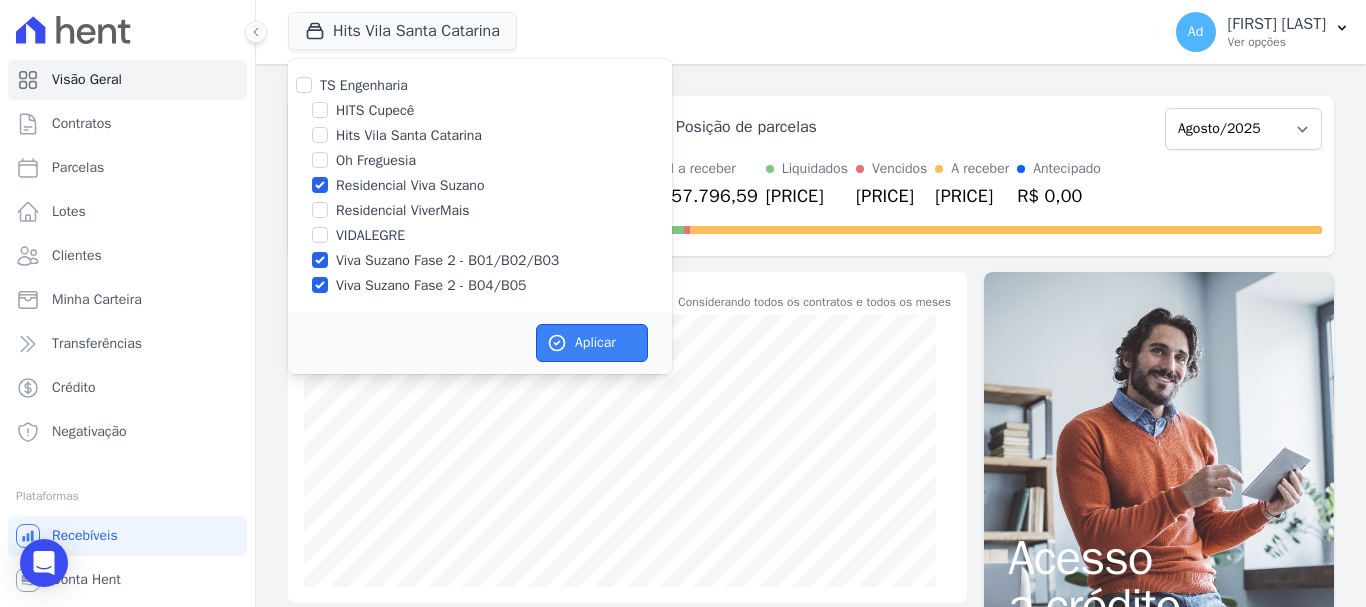 click on "Aplicar" at bounding box center (592, 343) 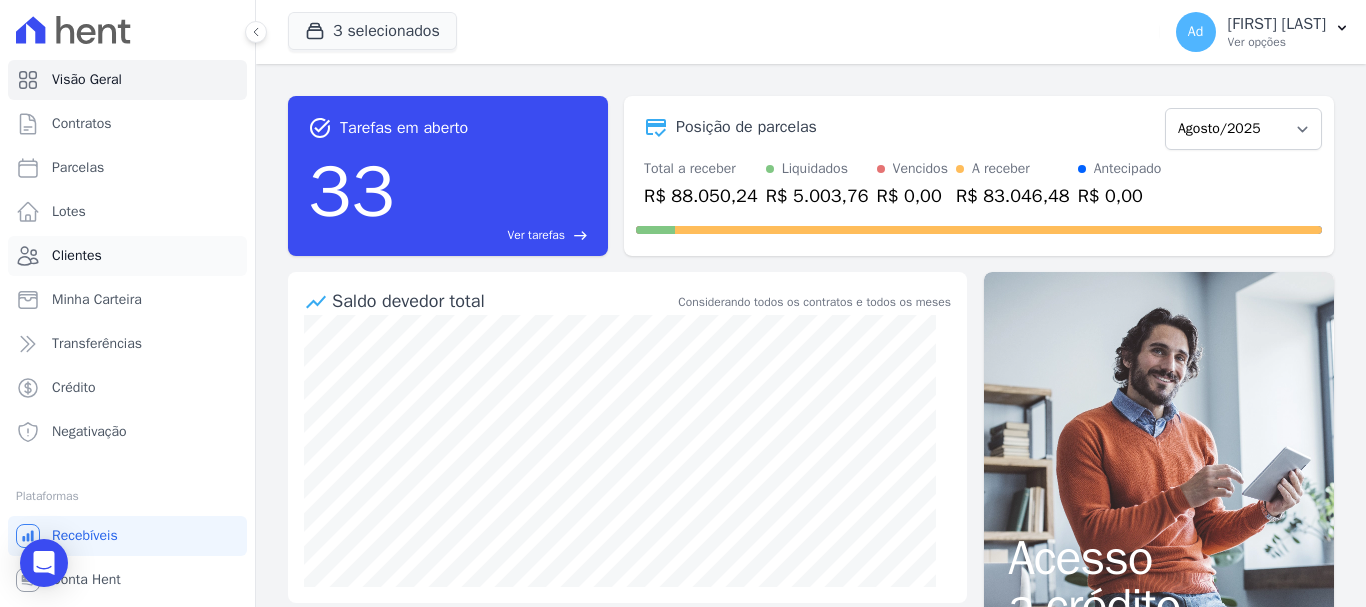 click on "Clientes" at bounding box center [77, 256] 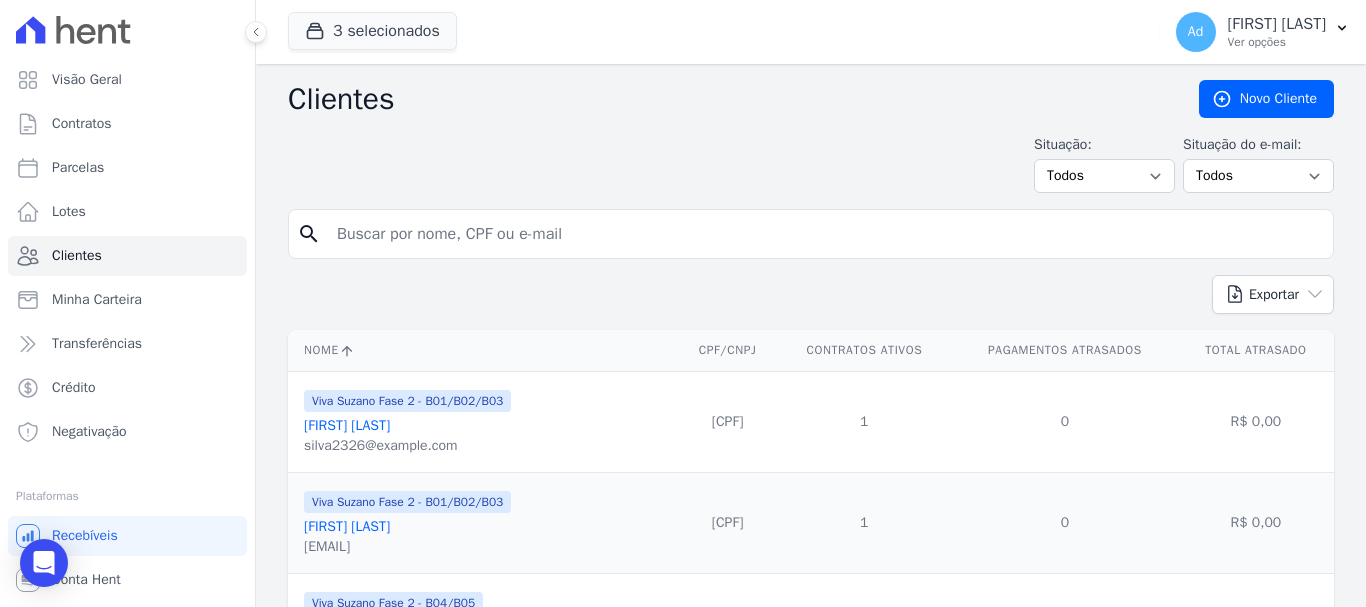 click at bounding box center (825, 234) 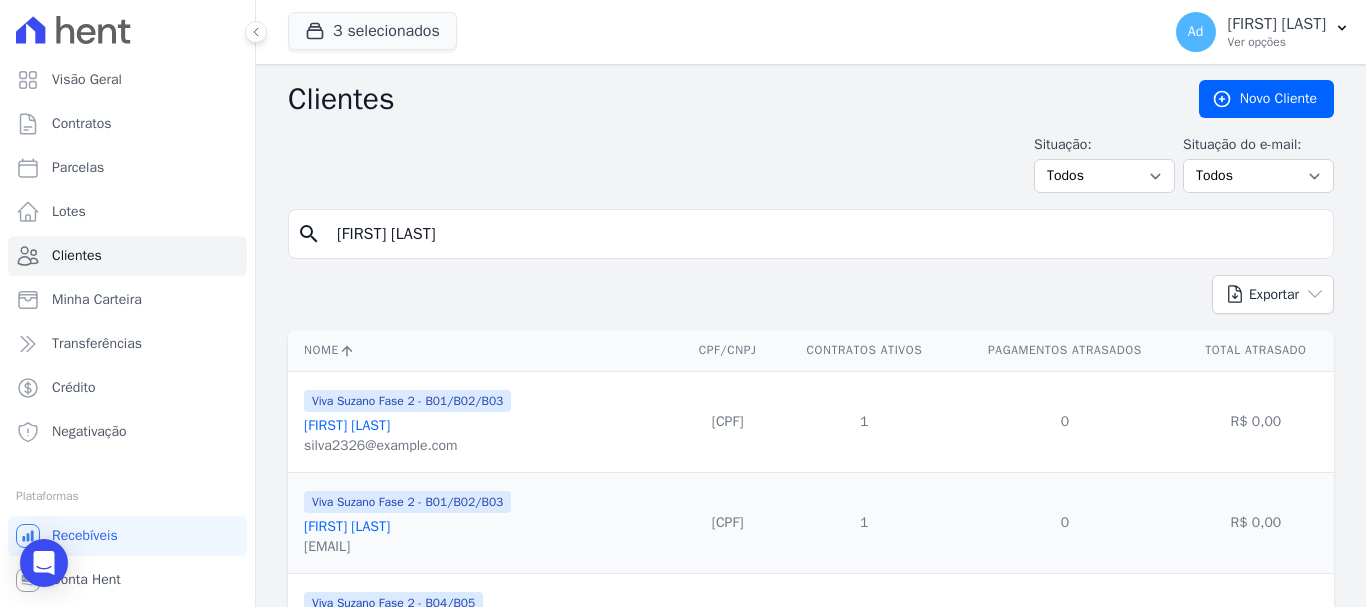 type on "[FIRST] [LAST]" 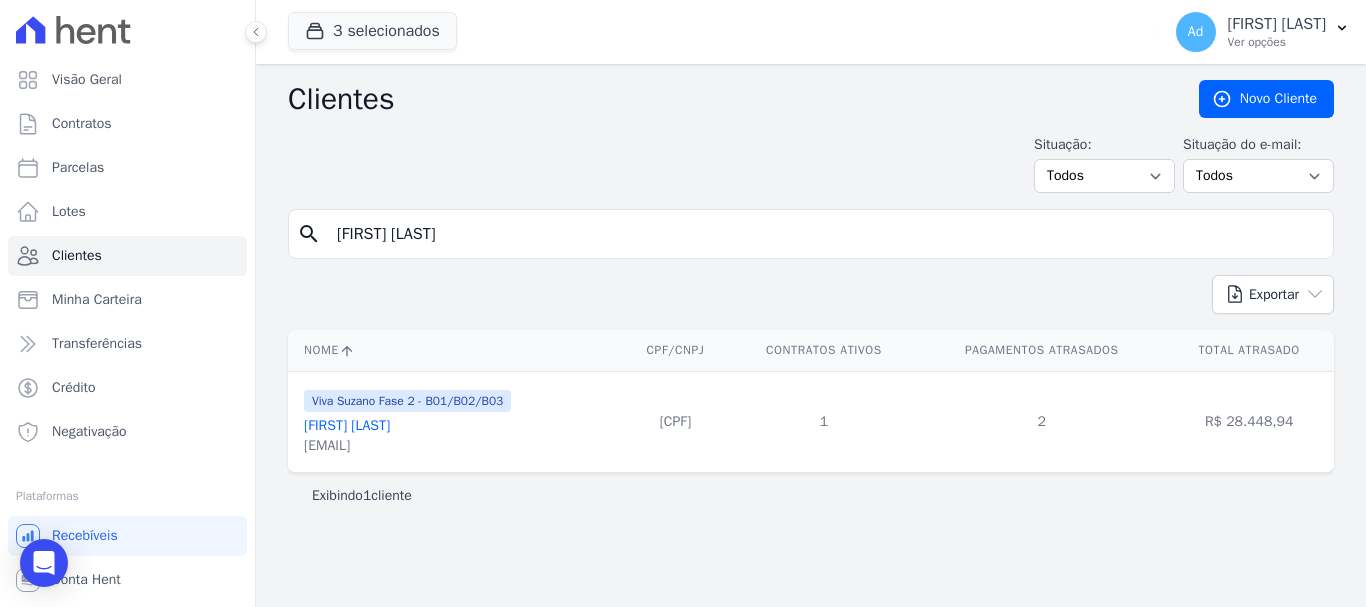 click on "[FIRST] [LAST]" at bounding box center [347, 425] 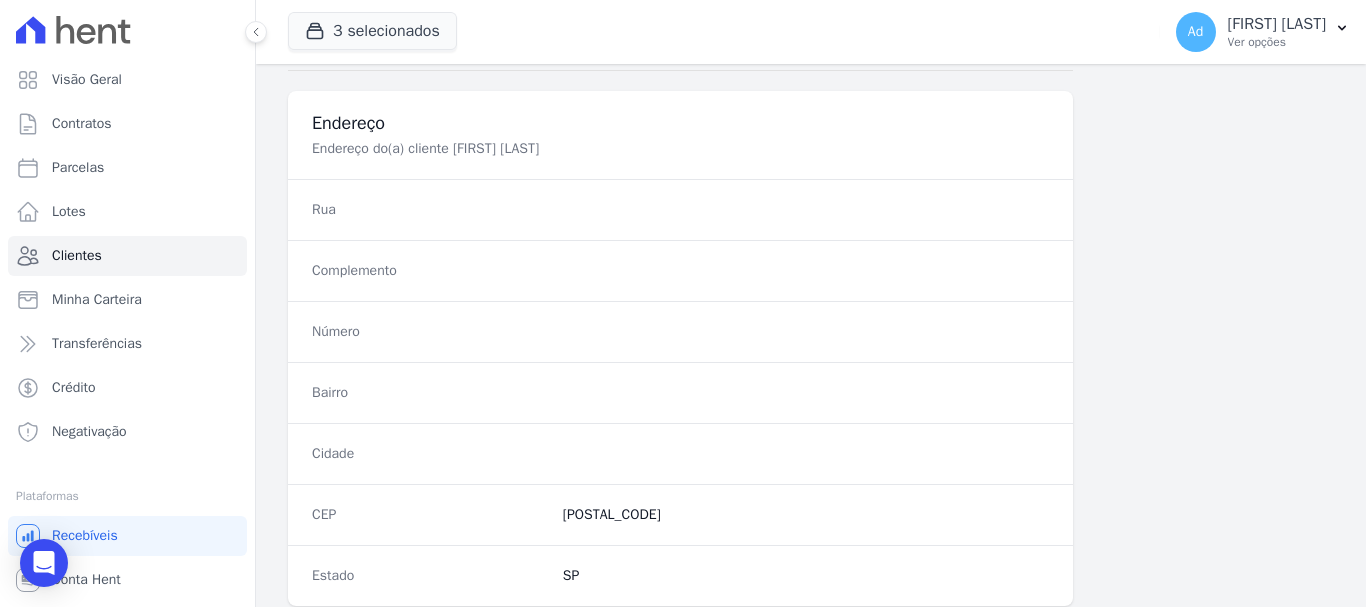 scroll, scrollTop: 1264, scrollLeft: 0, axis: vertical 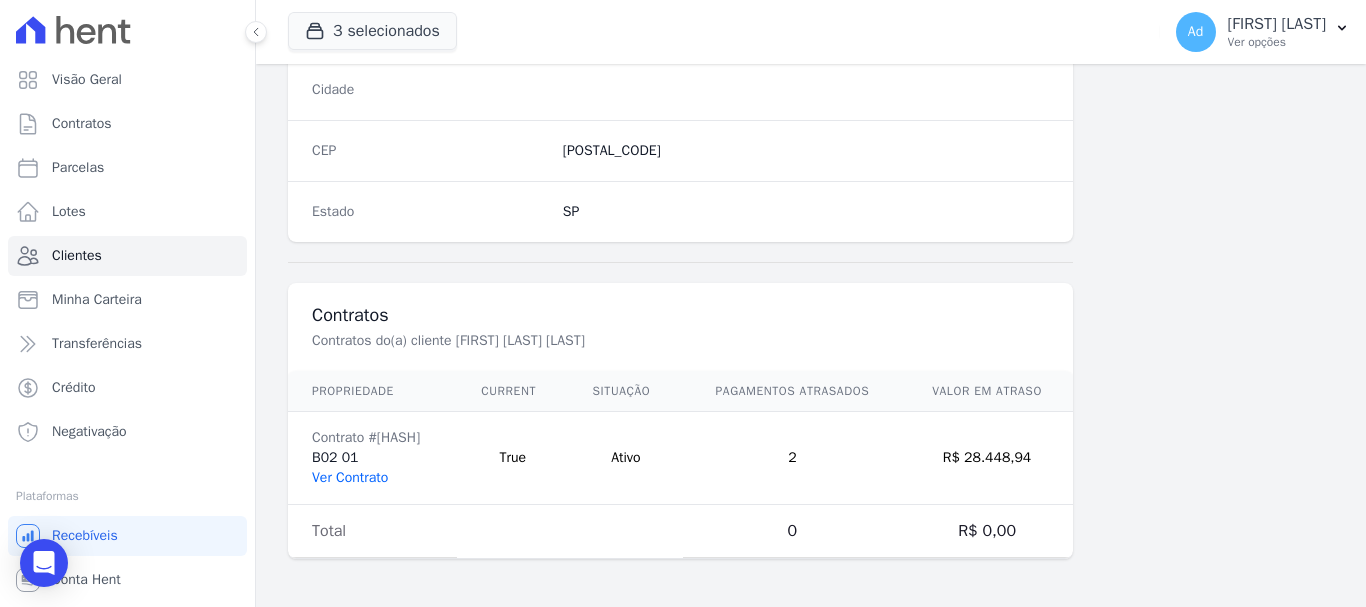 click on "Ver Contrato" at bounding box center (350, 477) 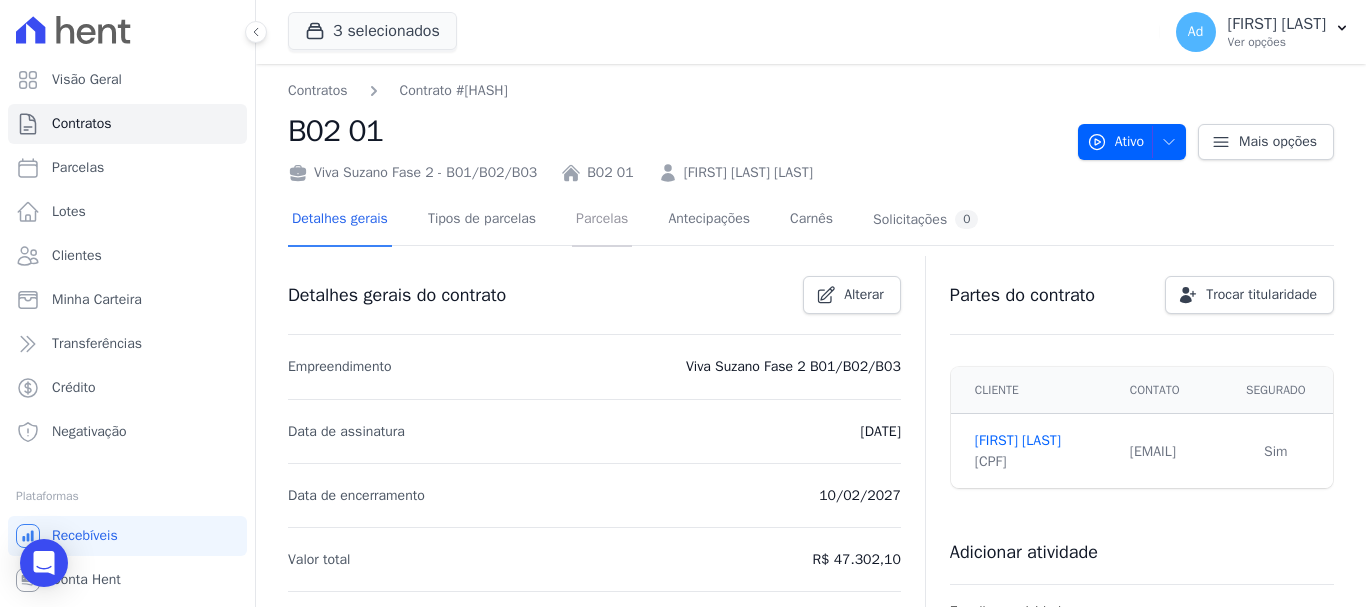 click on "Parcelas" at bounding box center (602, 220) 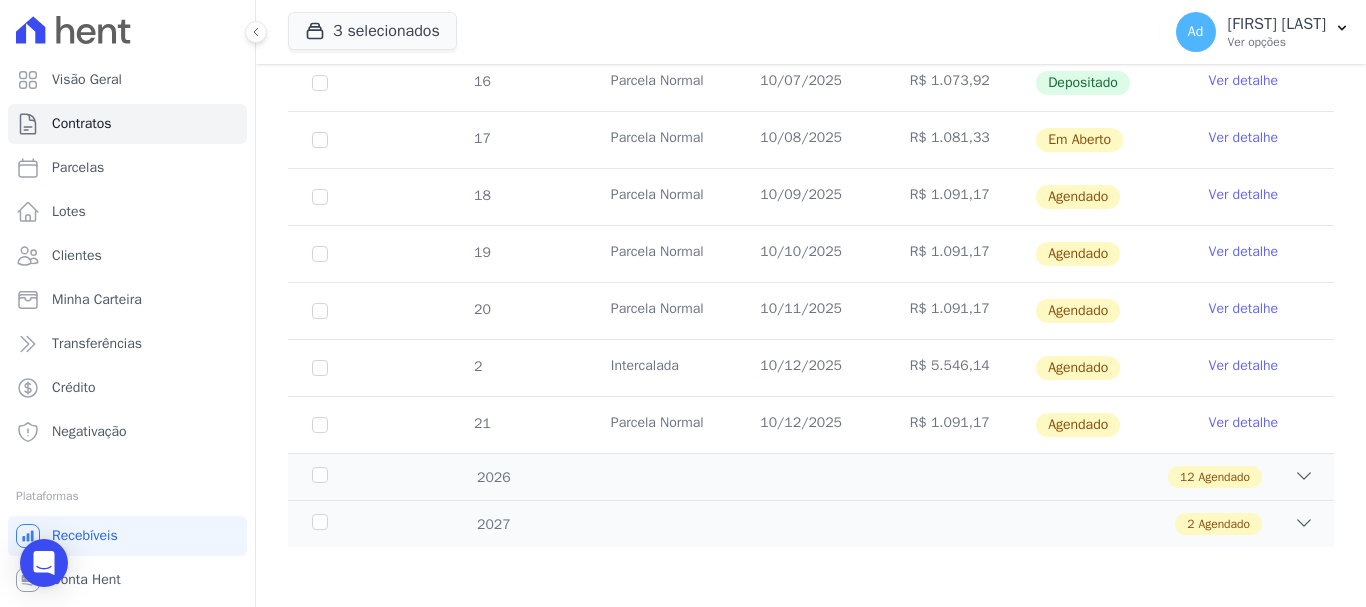 scroll, scrollTop: 737, scrollLeft: 0, axis: vertical 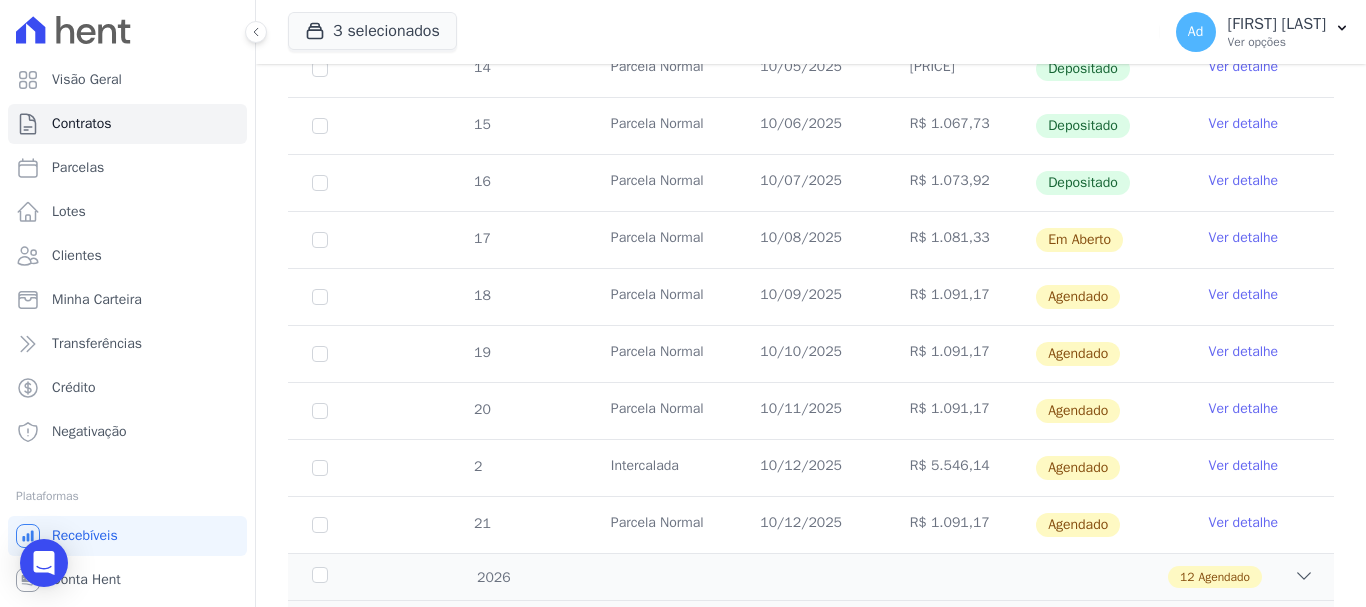 click on "Ver detalhe" at bounding box center [1244, 238] 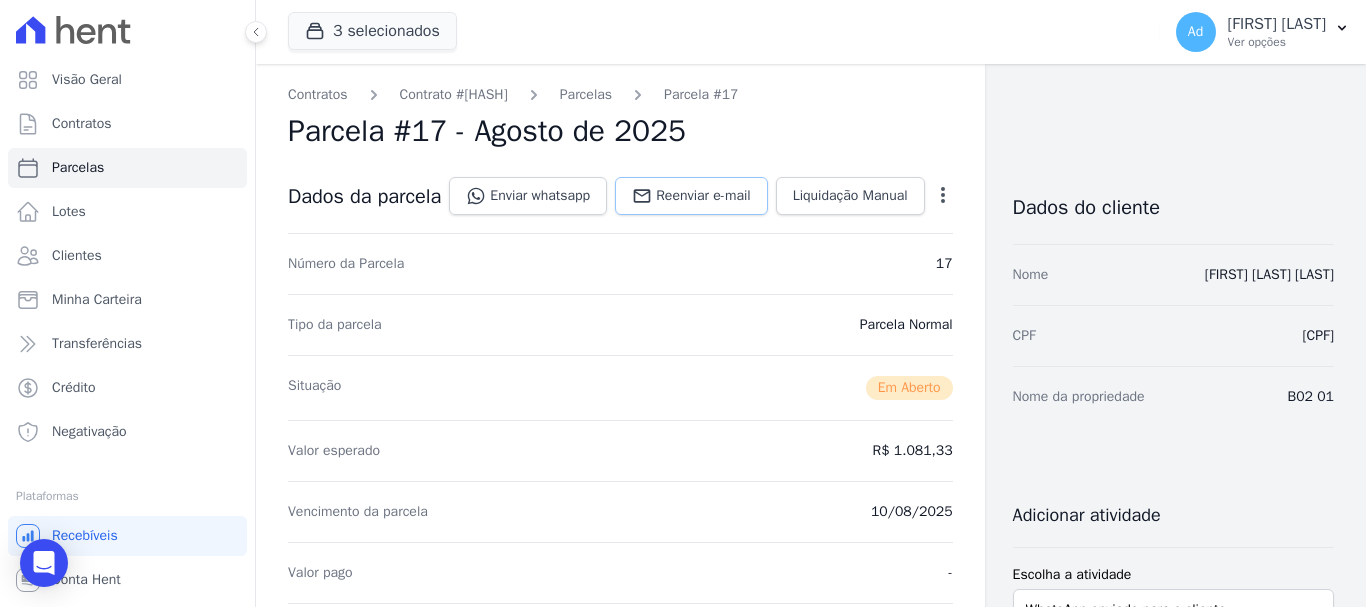 click on "Reenviar e-mail" at bounding box center [703, 196] 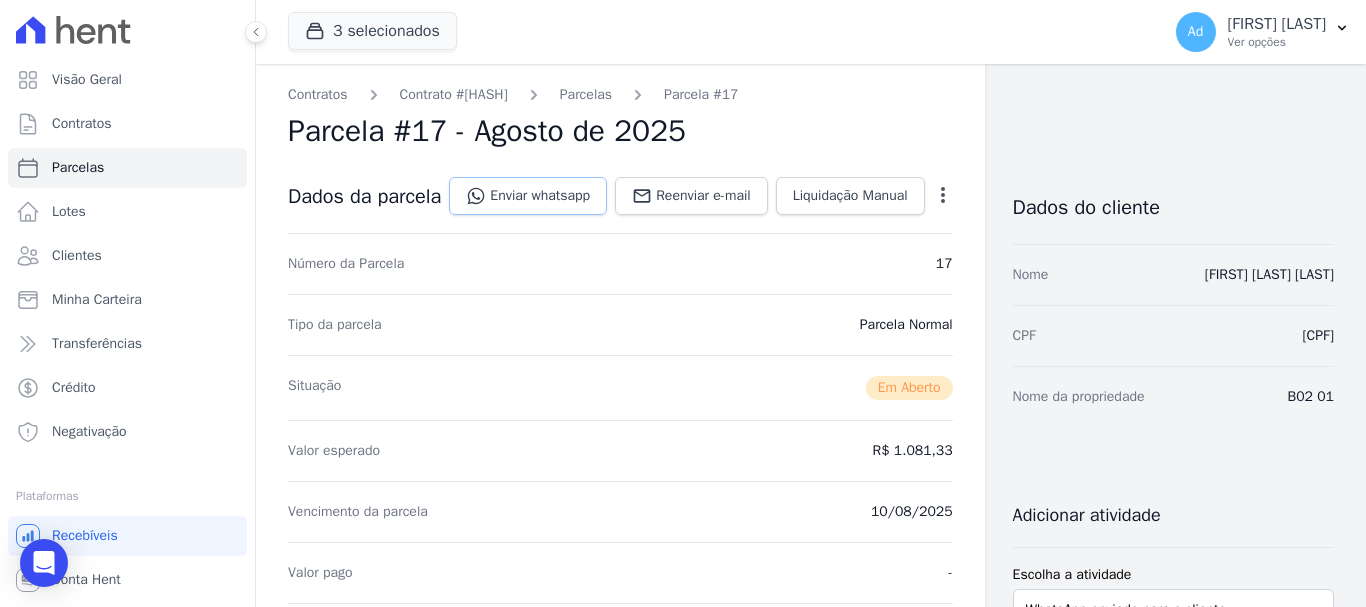 click on "Enviar whatsapp" at bounding box center (528, 196) 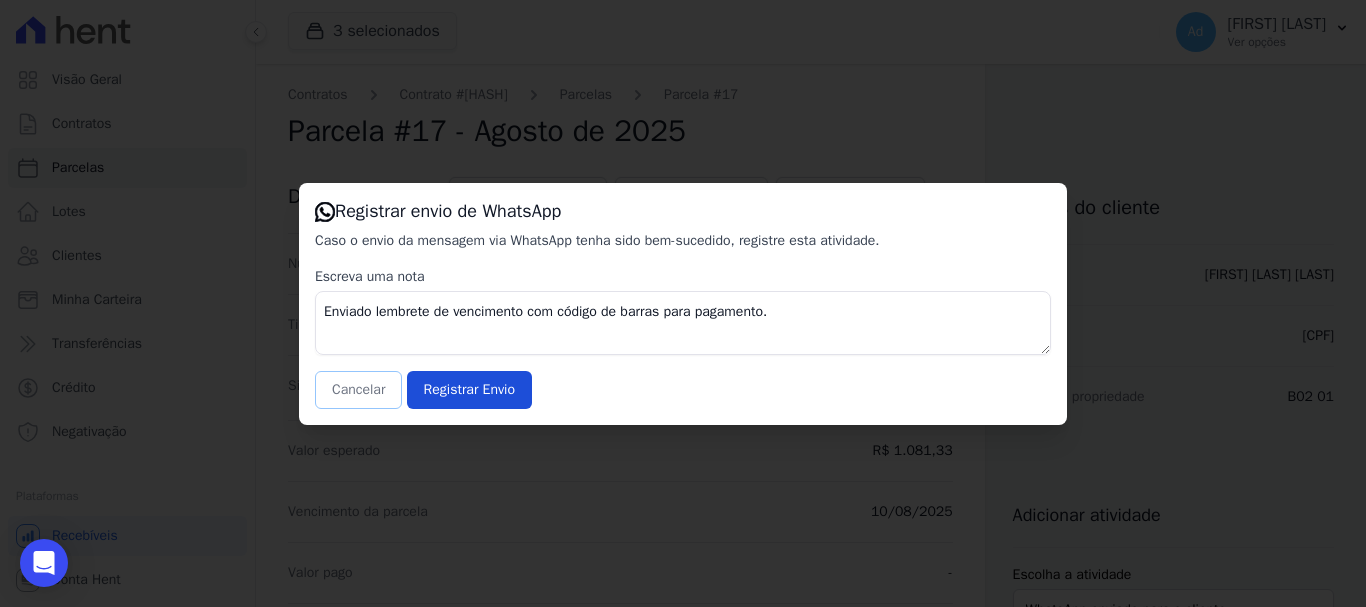 click on "Cancelar" at bounding box center [358, 390] 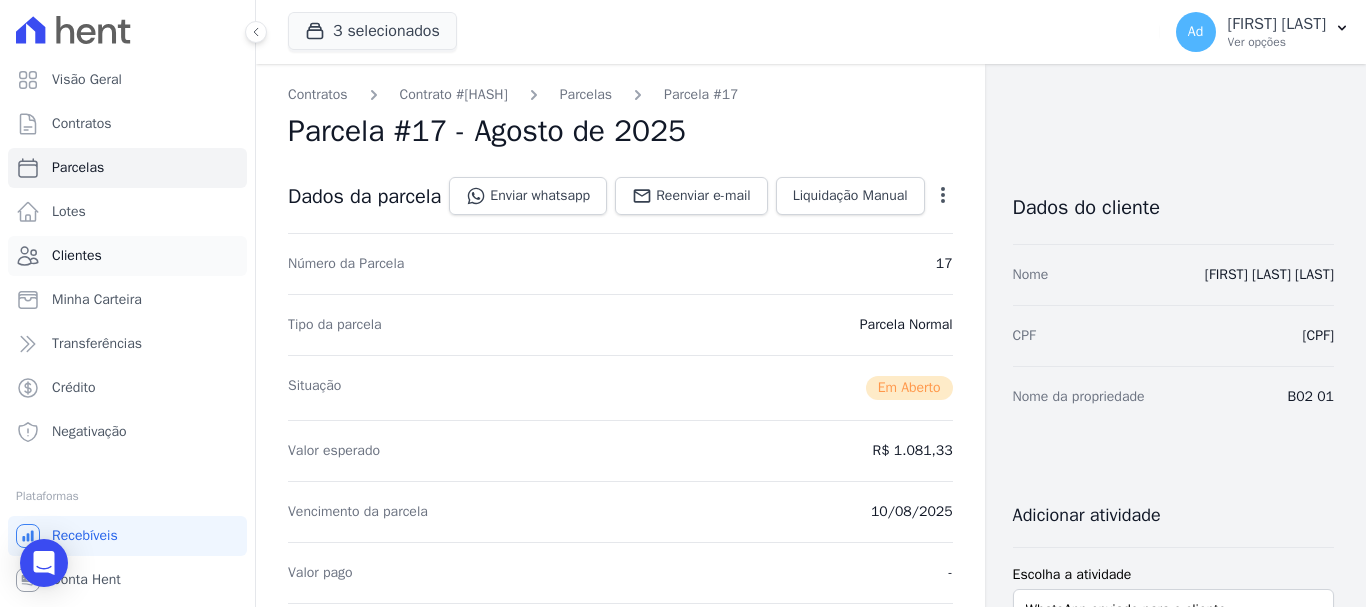 click on "Clientes" at bounding box center (77, 256) 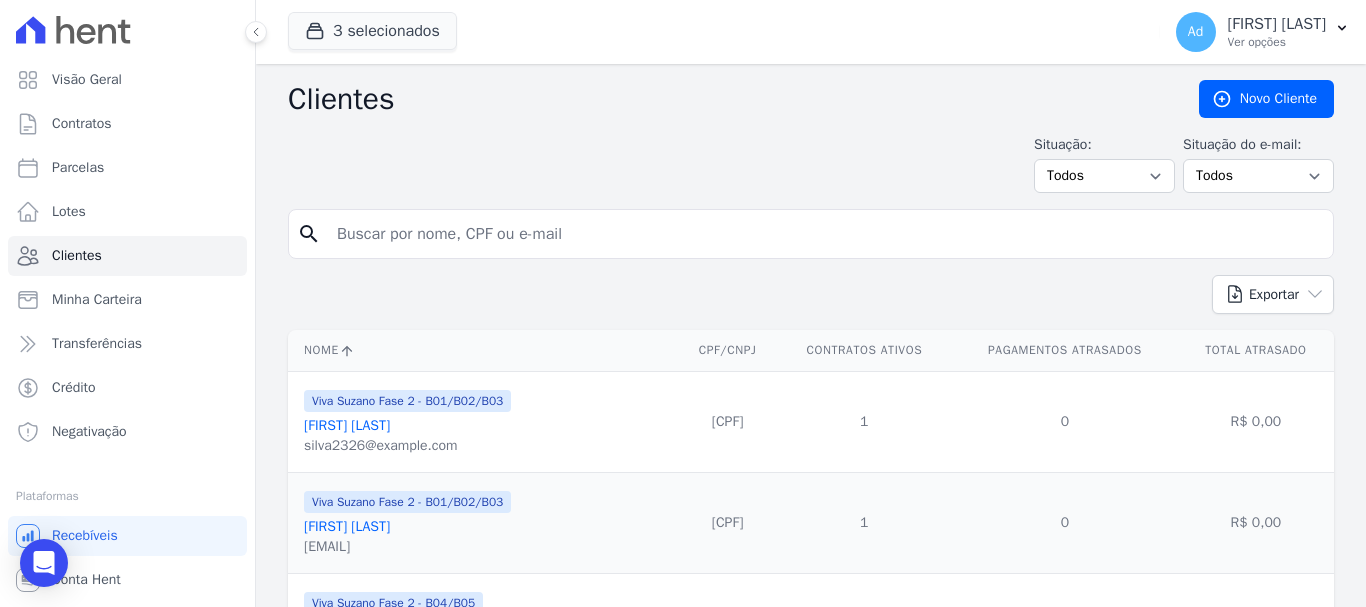 click at bounding box center (825, 234) 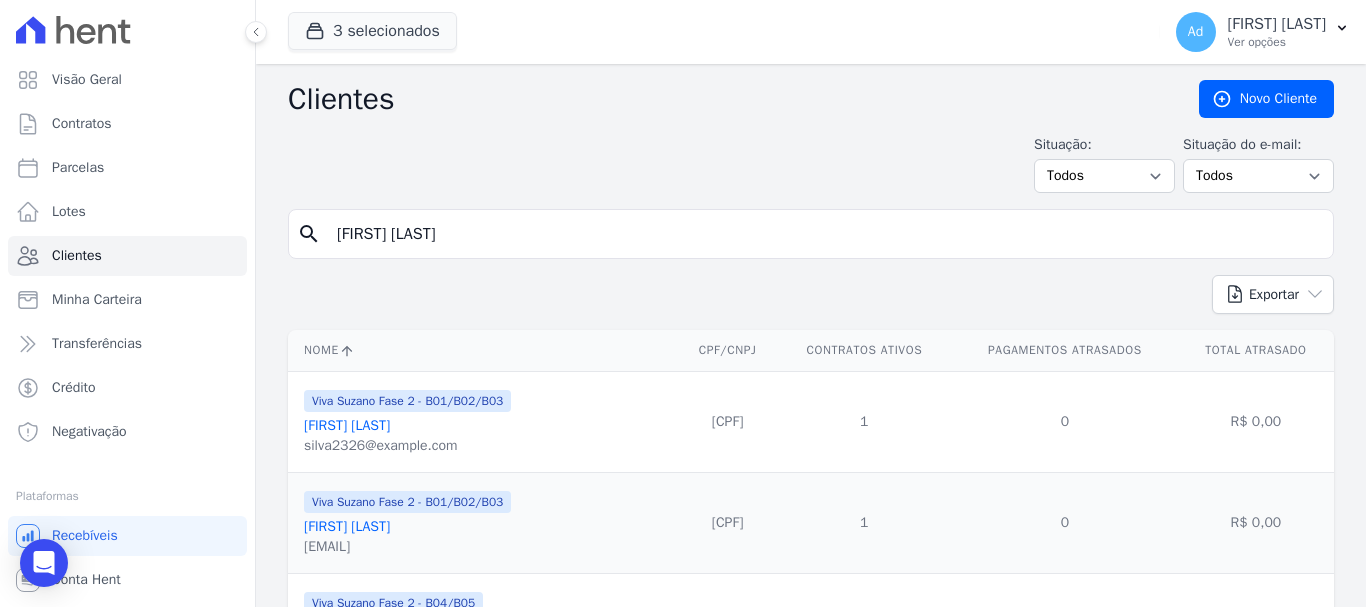 type on "[FIRST] [LAST]" 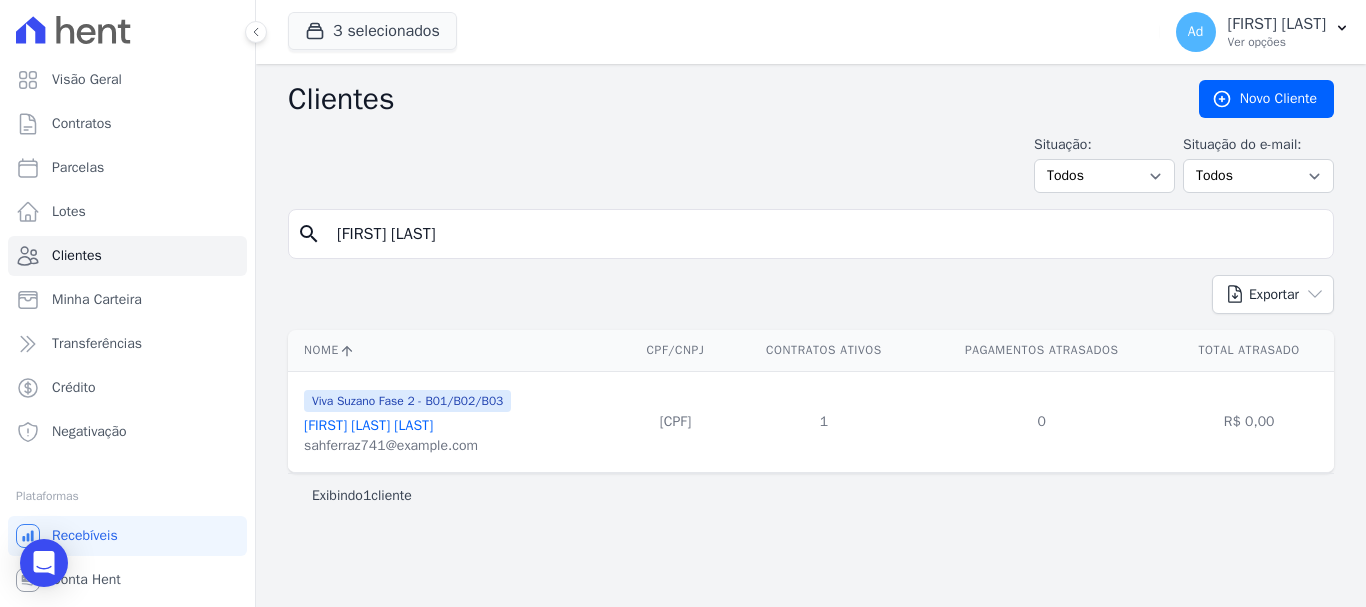 click on "[FIRST] [LAST] [LAST]" at bounding box center [368, 425] 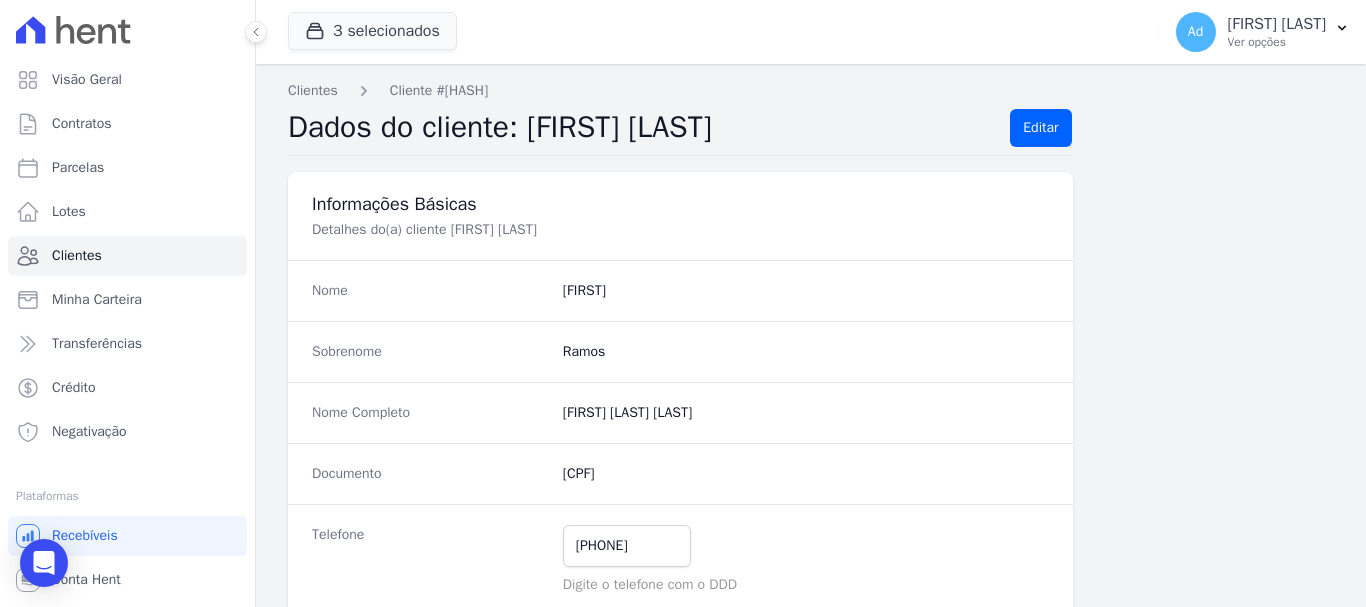 scroll, scrollTop: 37, scrollLeft: 0, axis: vertical 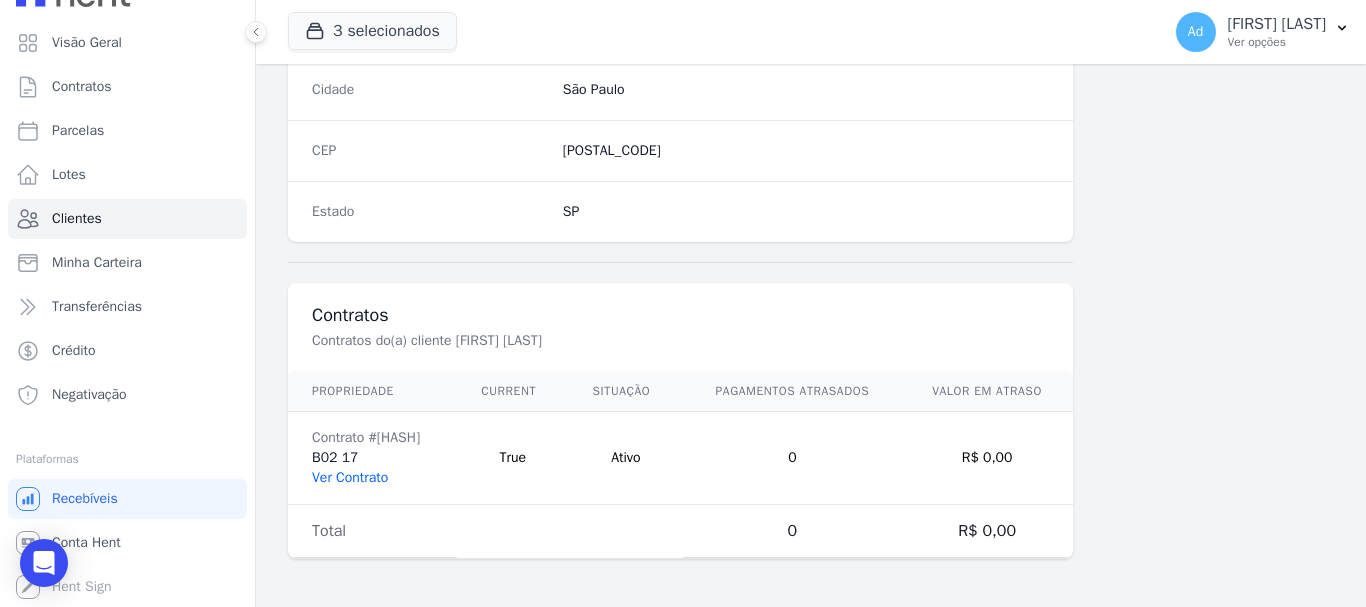 click on "Ver Contrato" at bounding box center [350, 477] 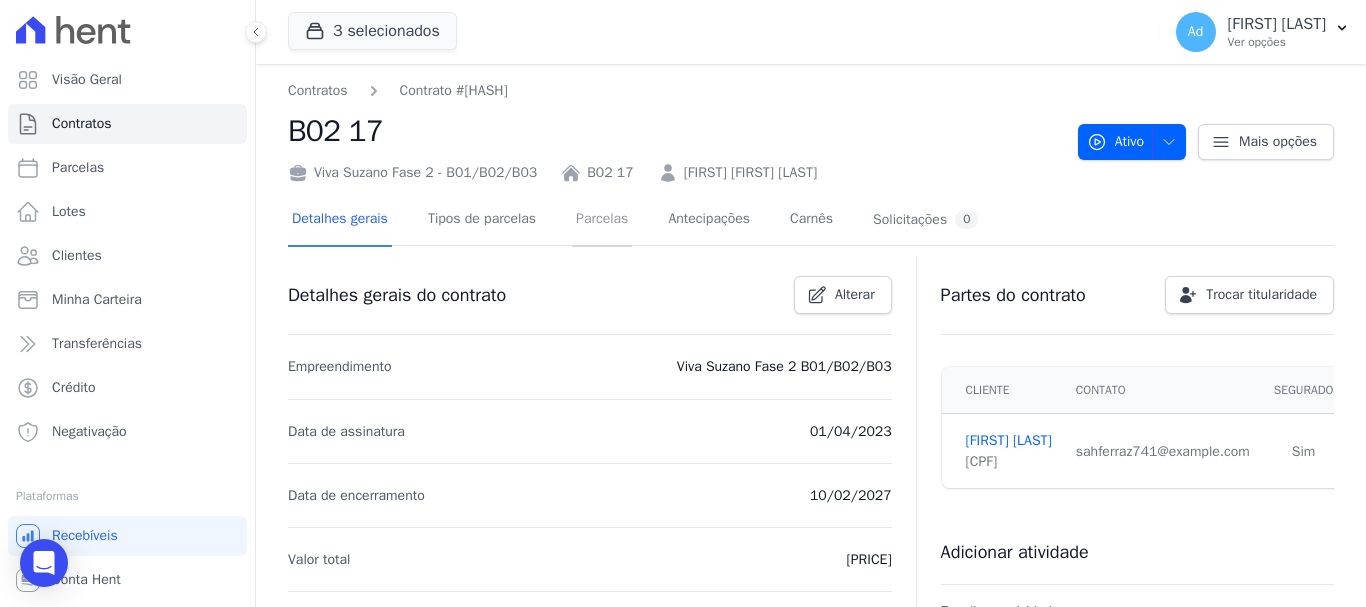 click on "Parcelas" at bounding box center (602, 220) 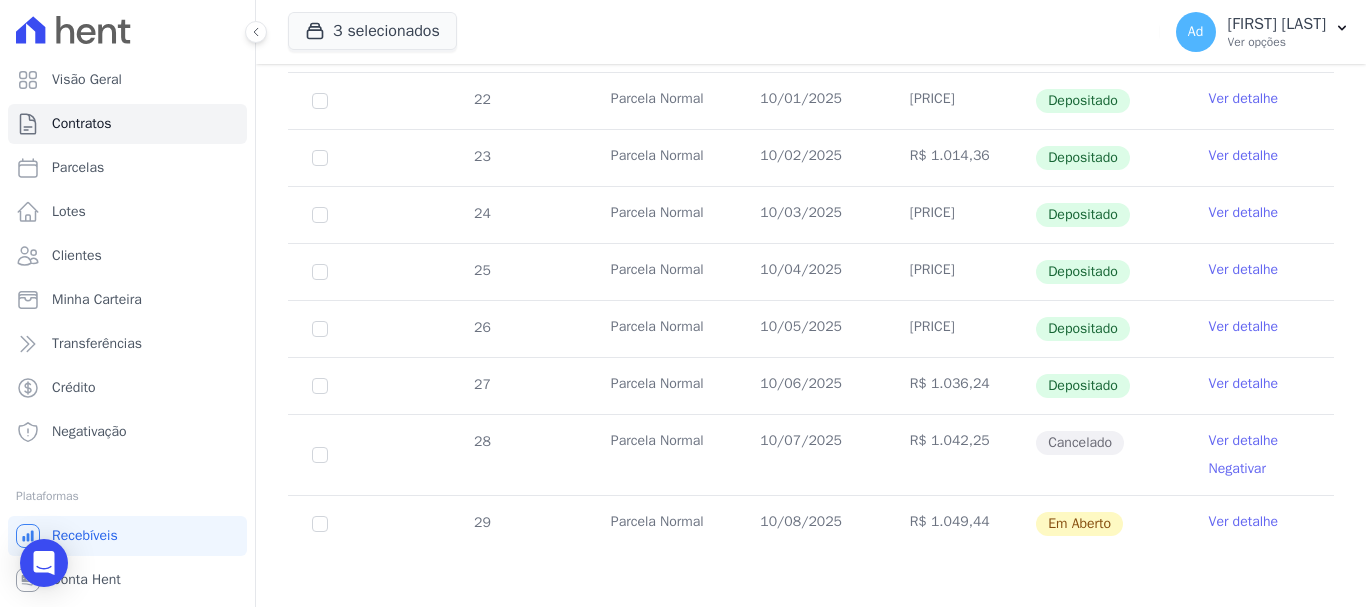 scroll, scrollTop: 505, scrollLeft: 0, axis: vertical 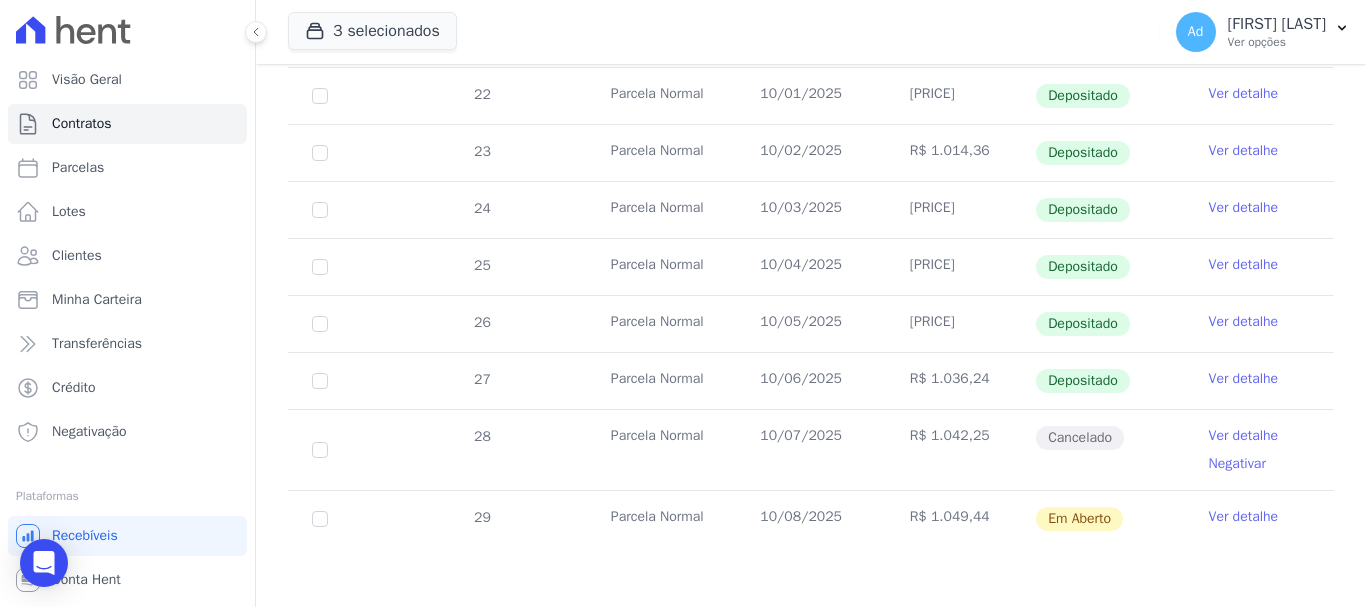 click on "Ver detalhe" at bounding box center (1244, 517) 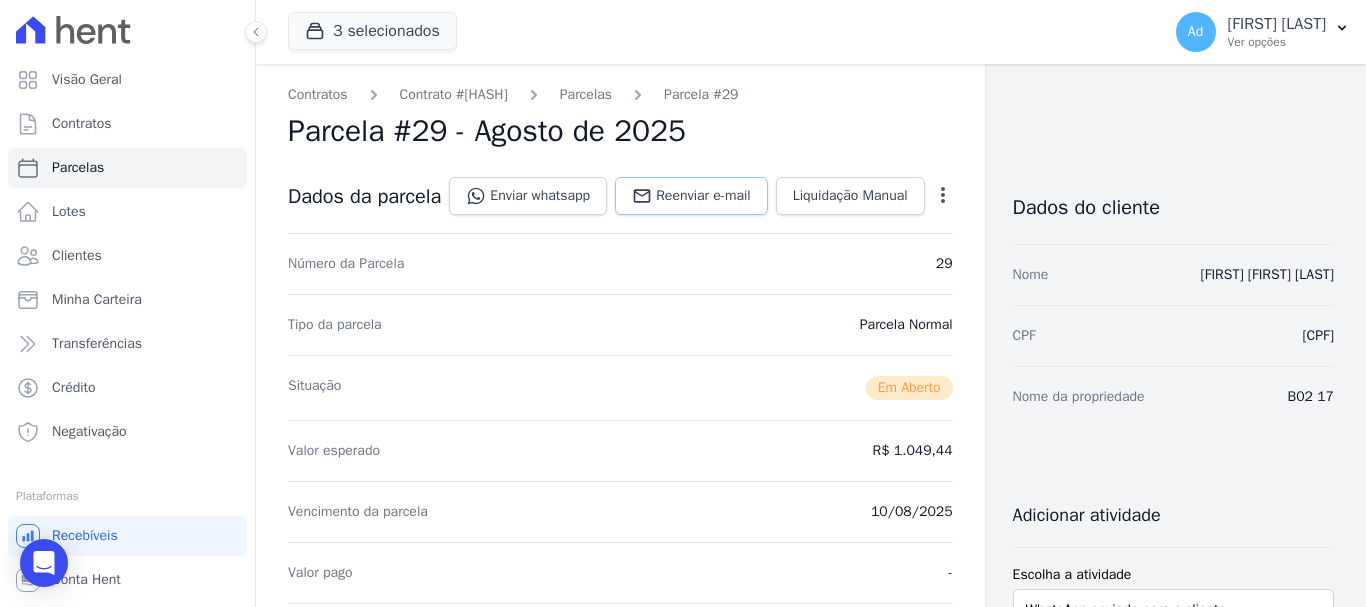 click on "Reenviar e-mail" at bounding box center [691, 196] 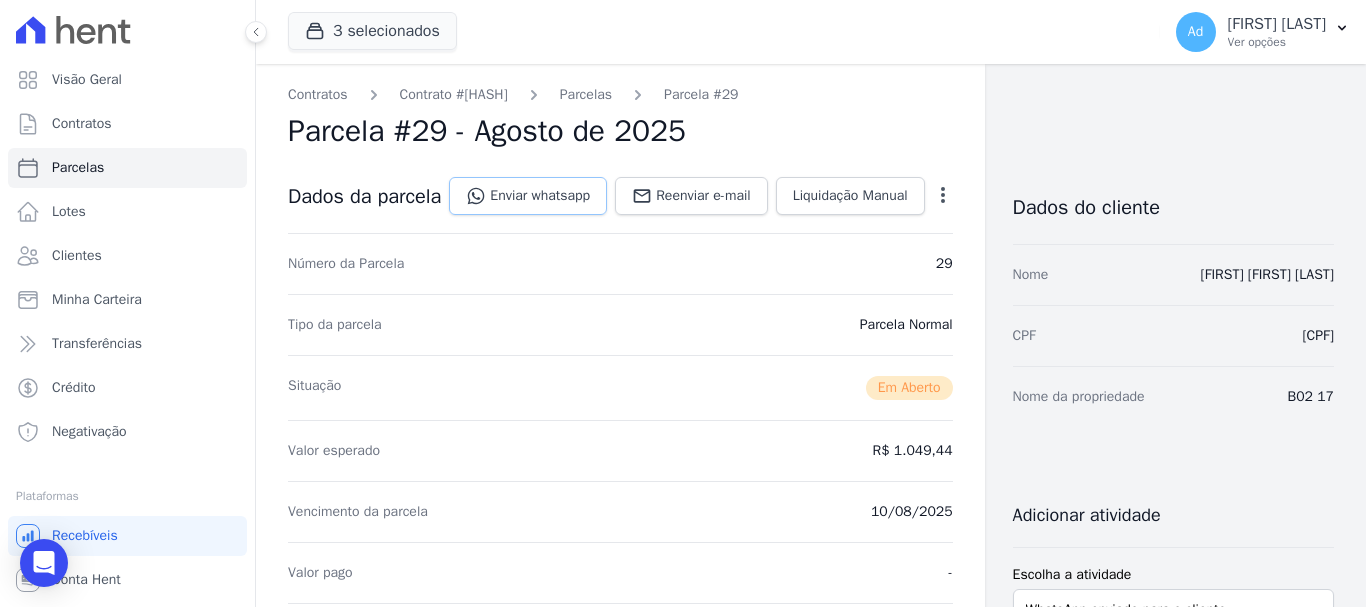 click on "Enviar whatsapp" at bounding box center [528, 196] 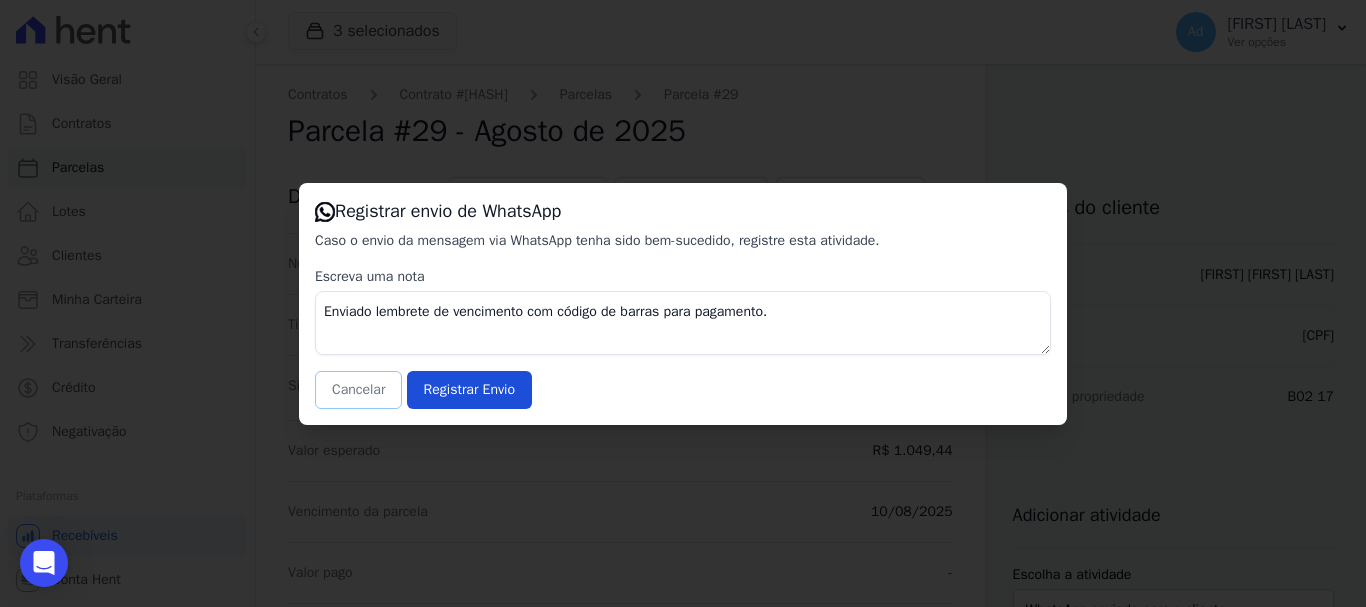 click on "Cancelar" at bounding box center [358, 390] 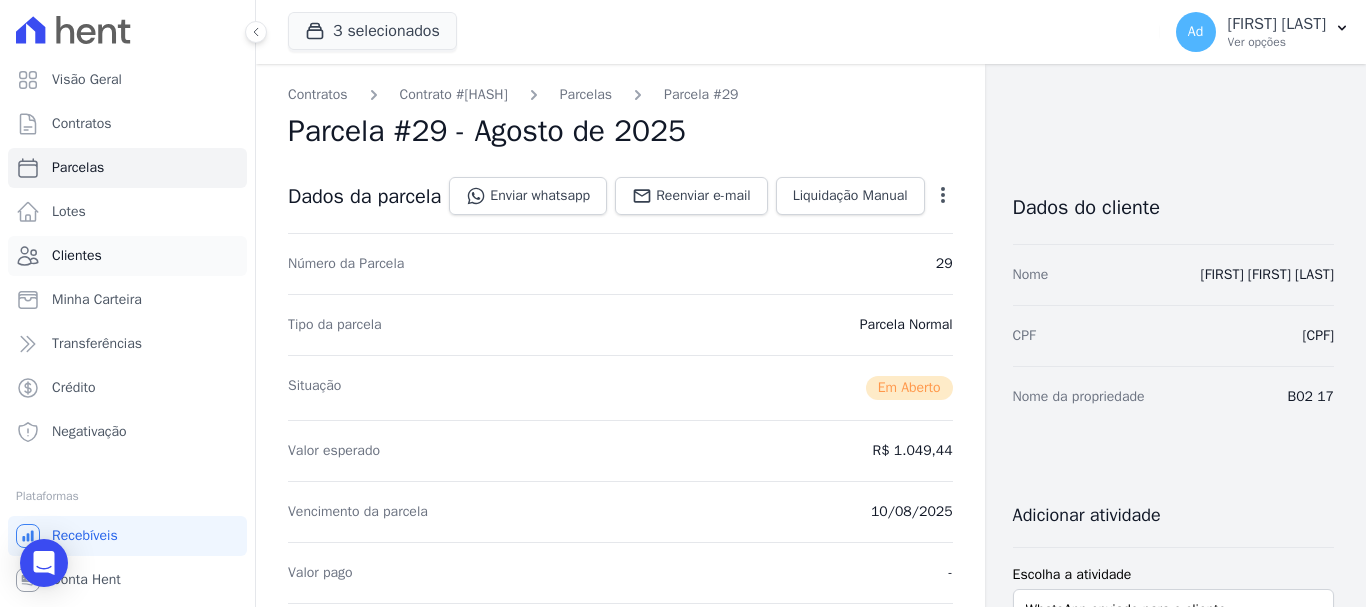 click on "Clientes" at bounding box center [77, 256] 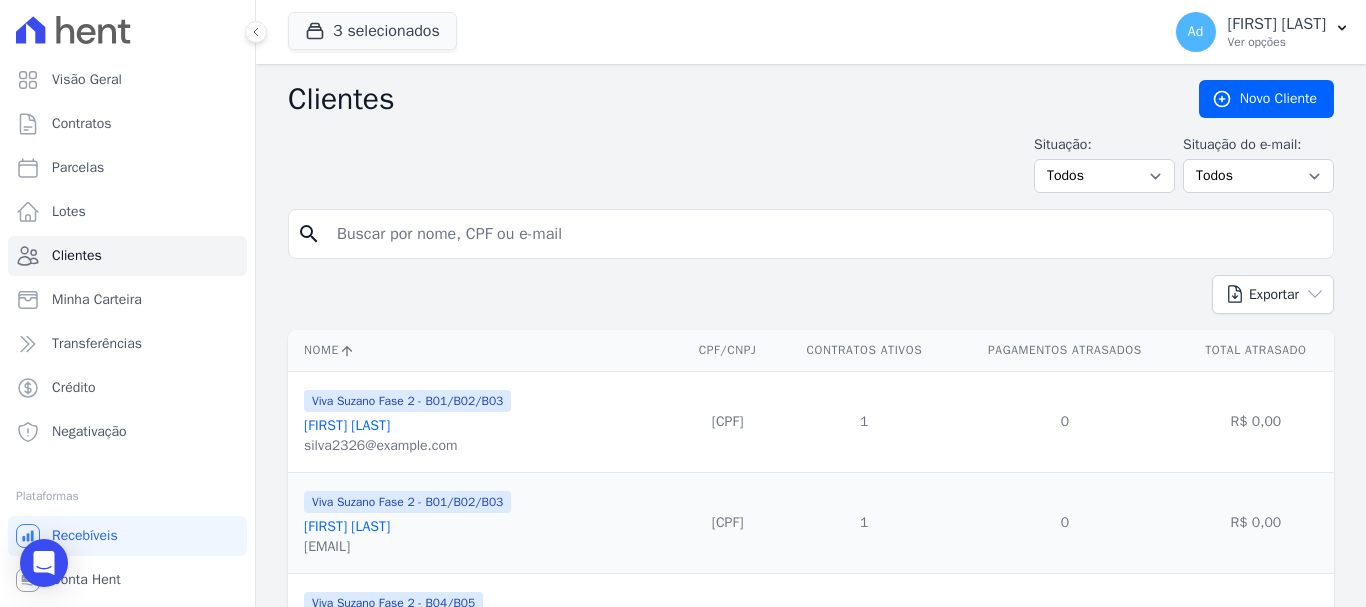 click on "search" at bounding box center (811, 234) 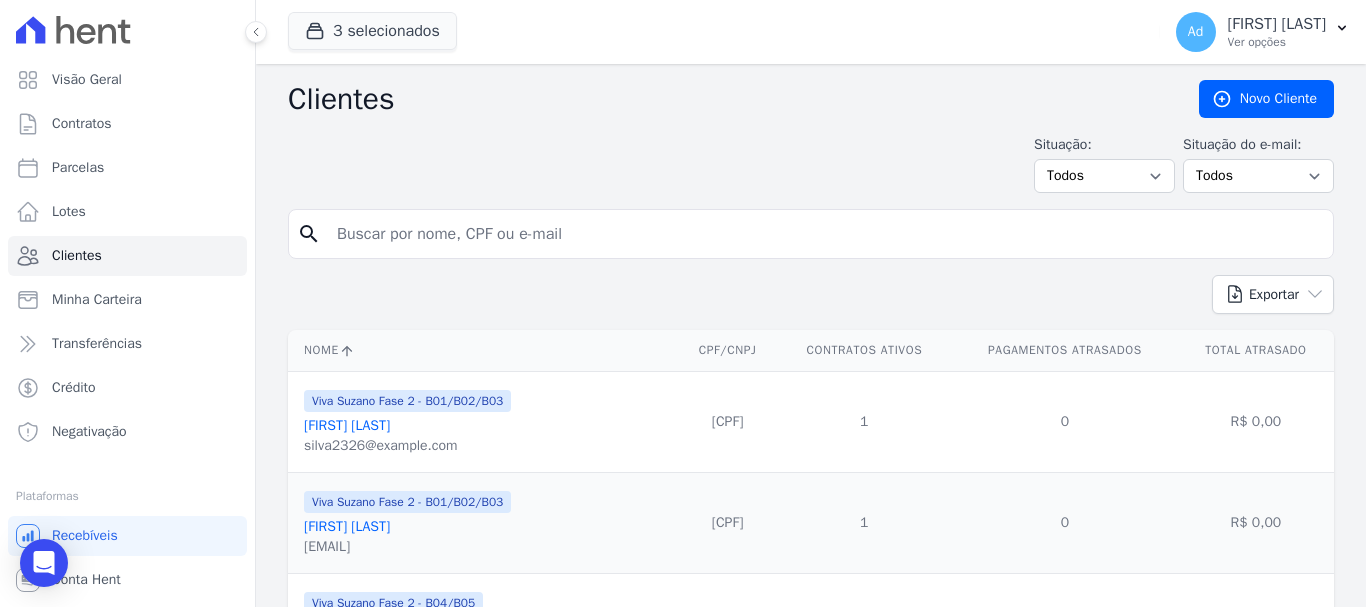 click at bounding box center [825, 234] 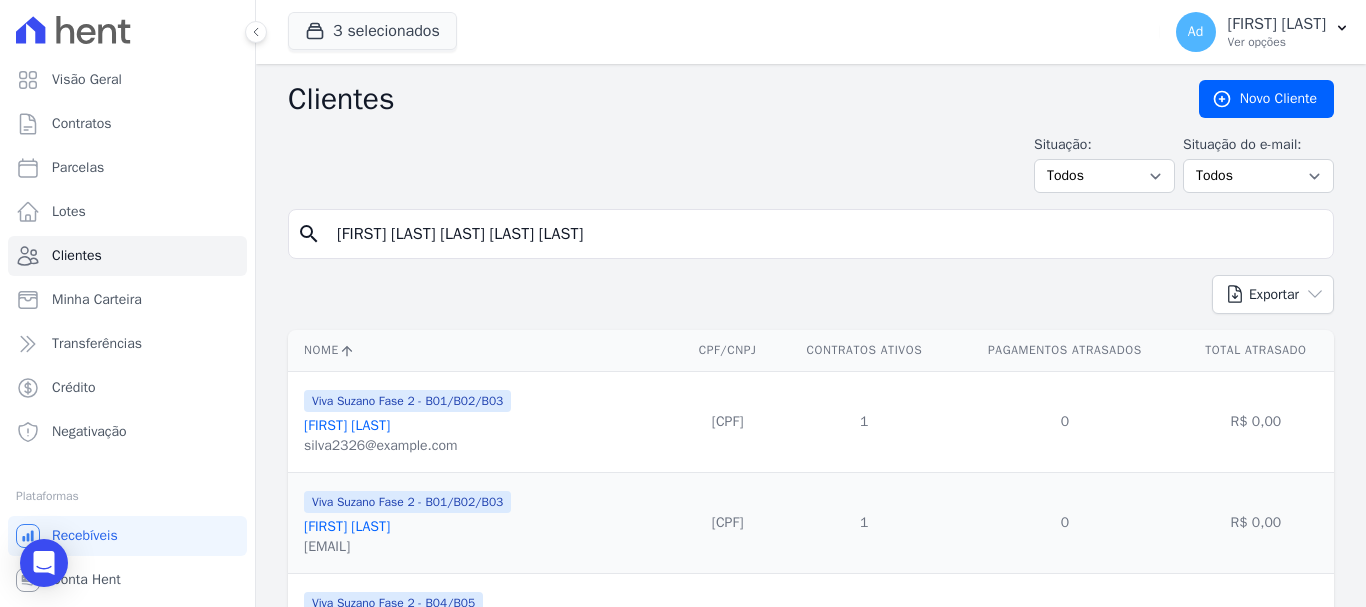 type on "[FIRST] [LAST] [LAST] [LAST] [LAST]" 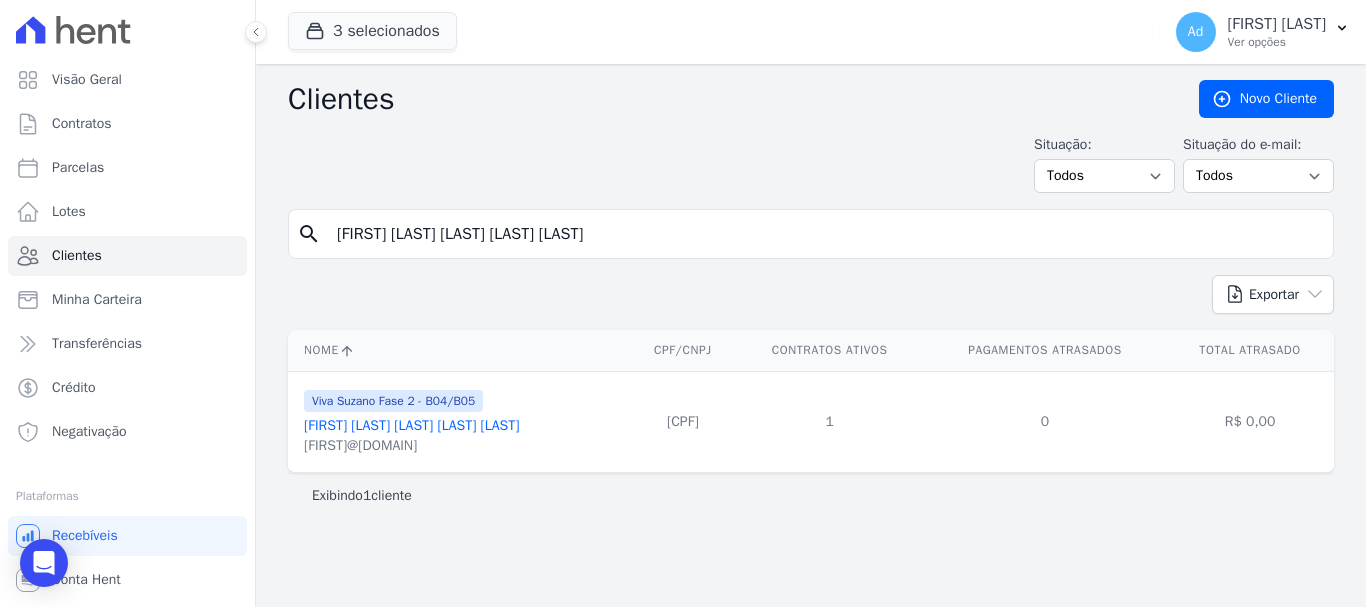 click on "[FIRST] [LAST] [LAST] [LAST] [LAST]" at bounding box center [411, 425] 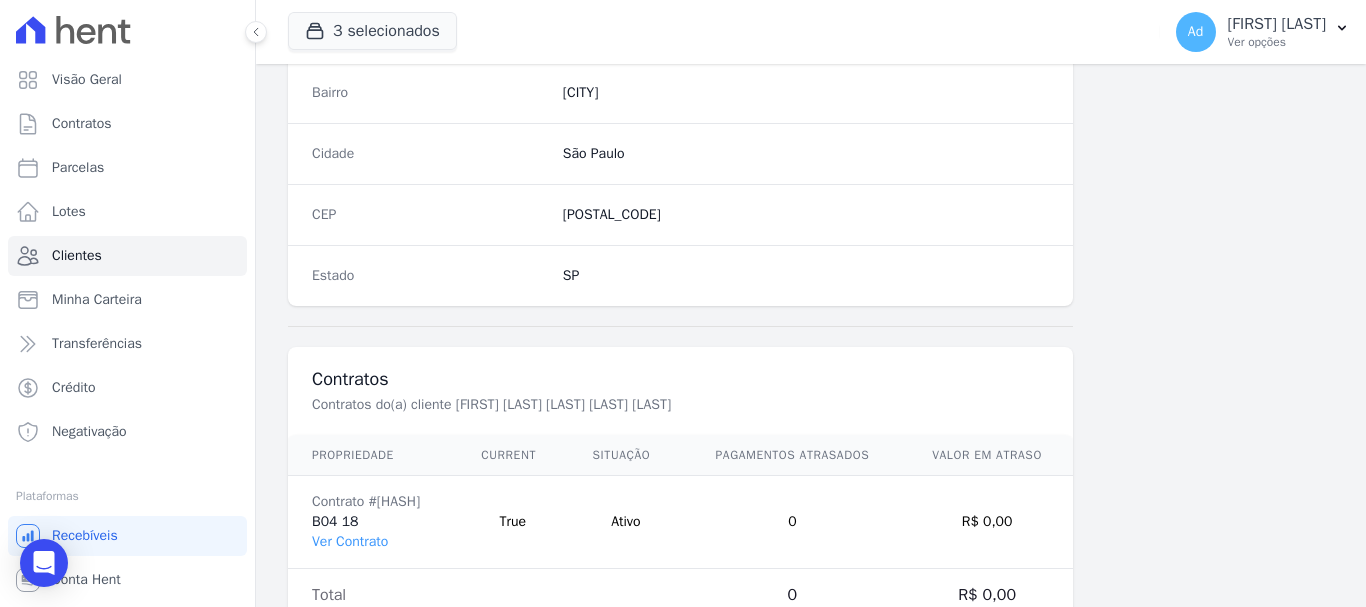 scroll, scrollTop: 1264, scrollLeft: 0, axis: vertical 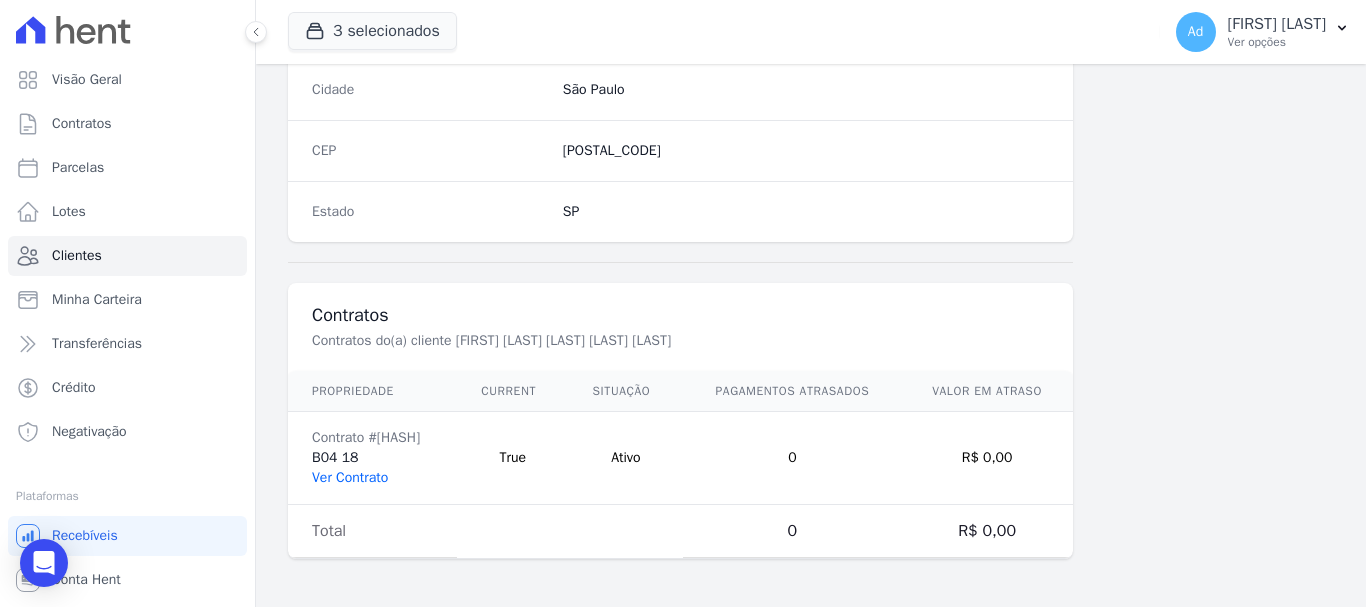 click on "Ver Contrato" at bounding box center (350, 477) 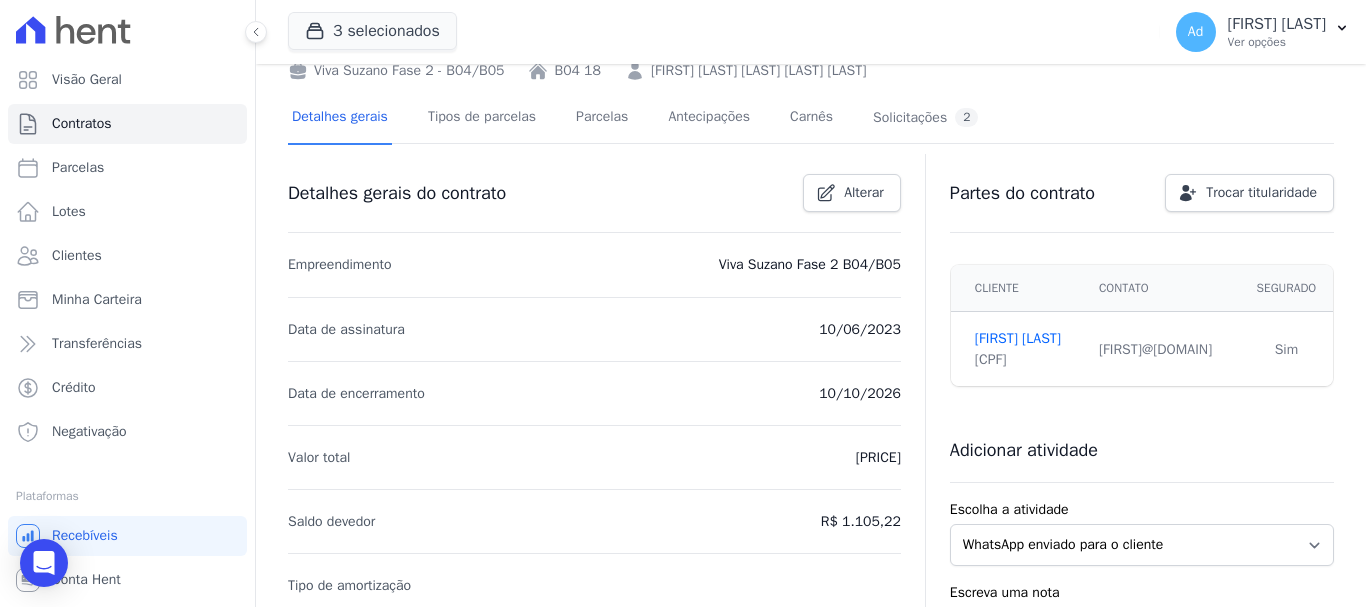 scroll, scrollTop: 0, scrollLeft: 0, axis: both 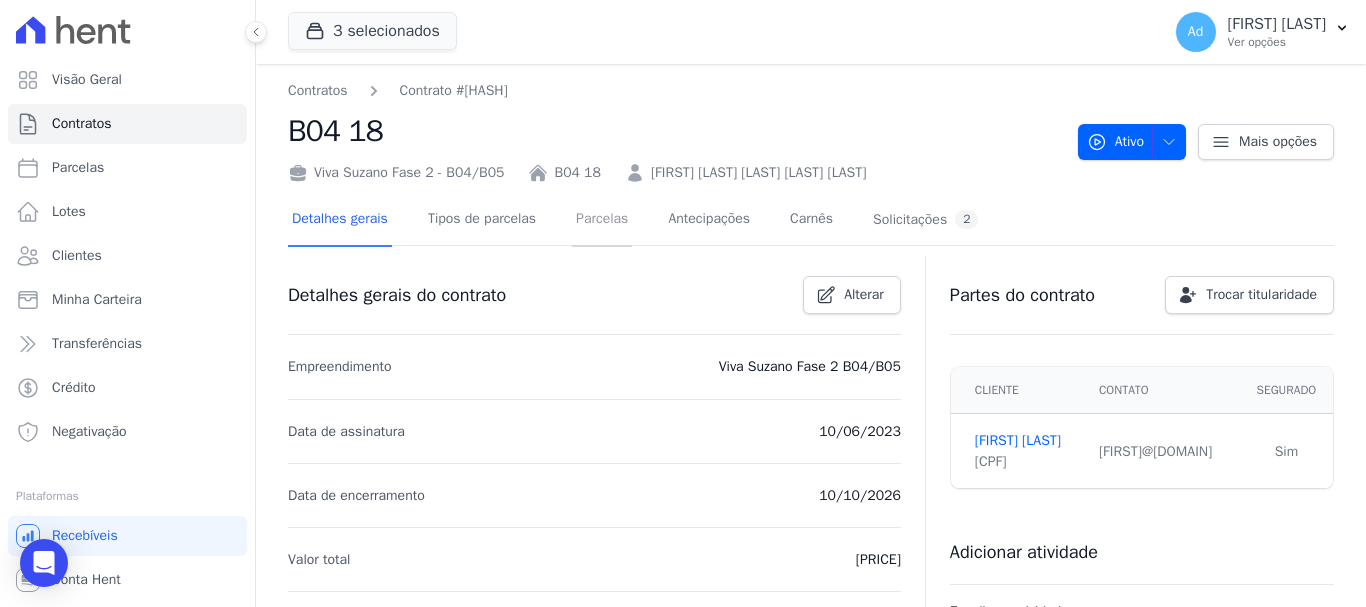 click on "Parcelas" at bounding box center (602, 220) 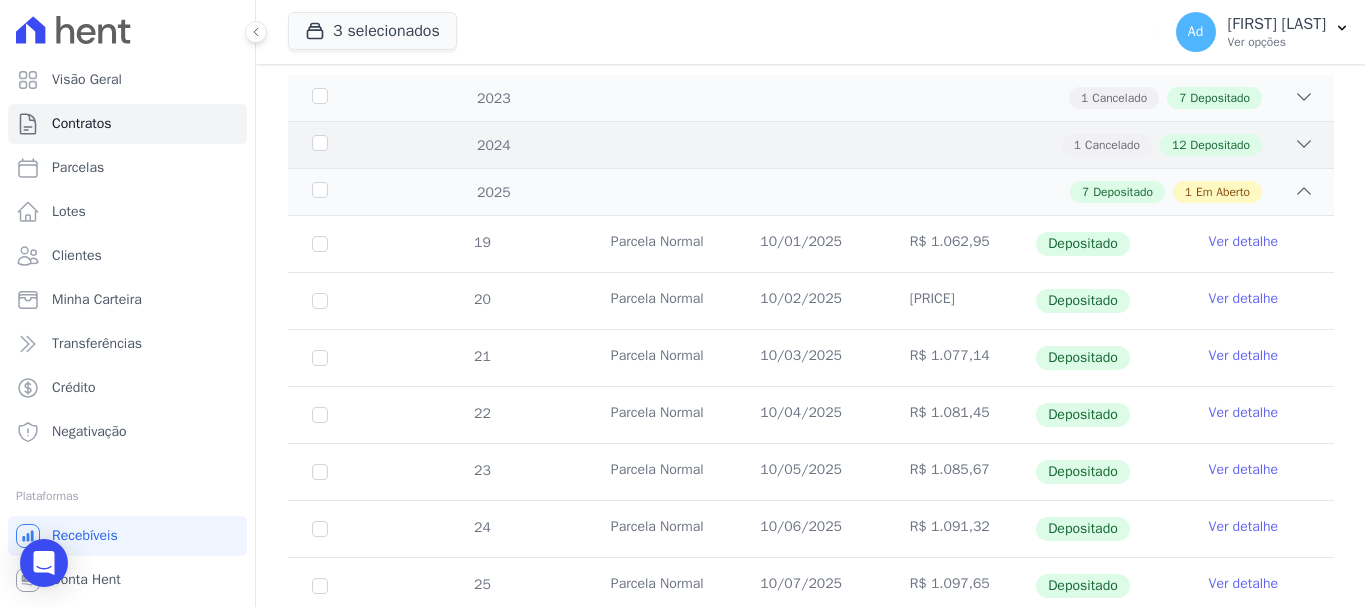 scroll, scrollTop: 424, scrollLeft: 0, axis: vertical 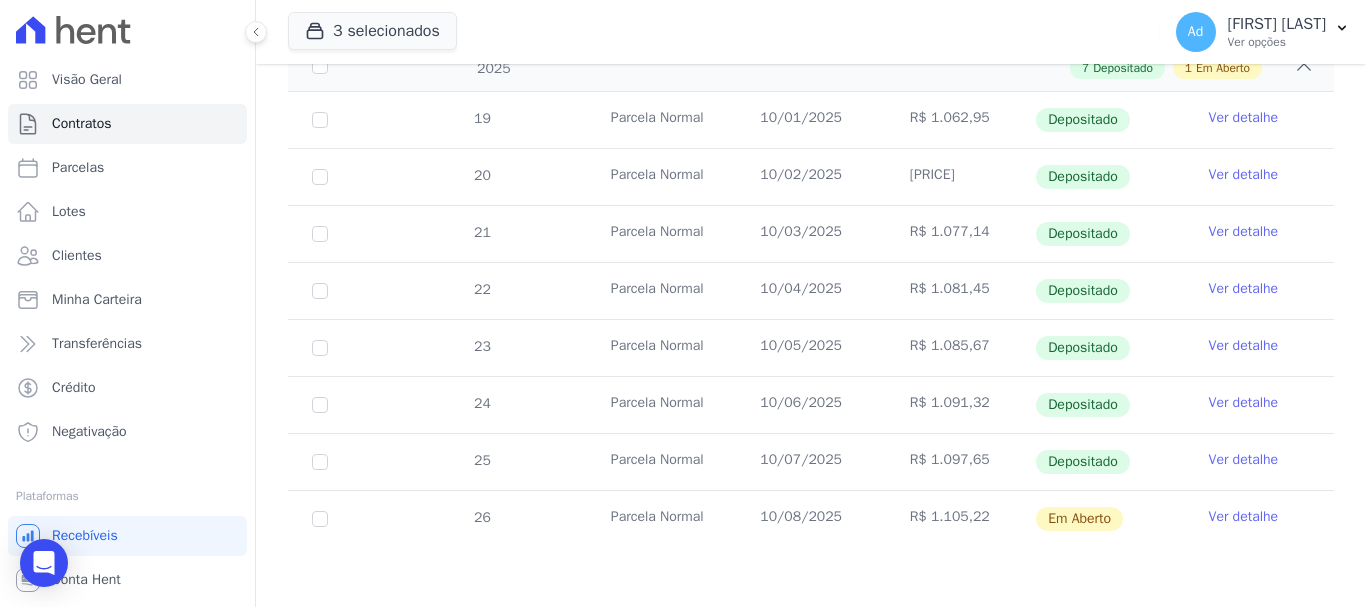 click on "Ver detalhe" at bounding box center (1244, 517) 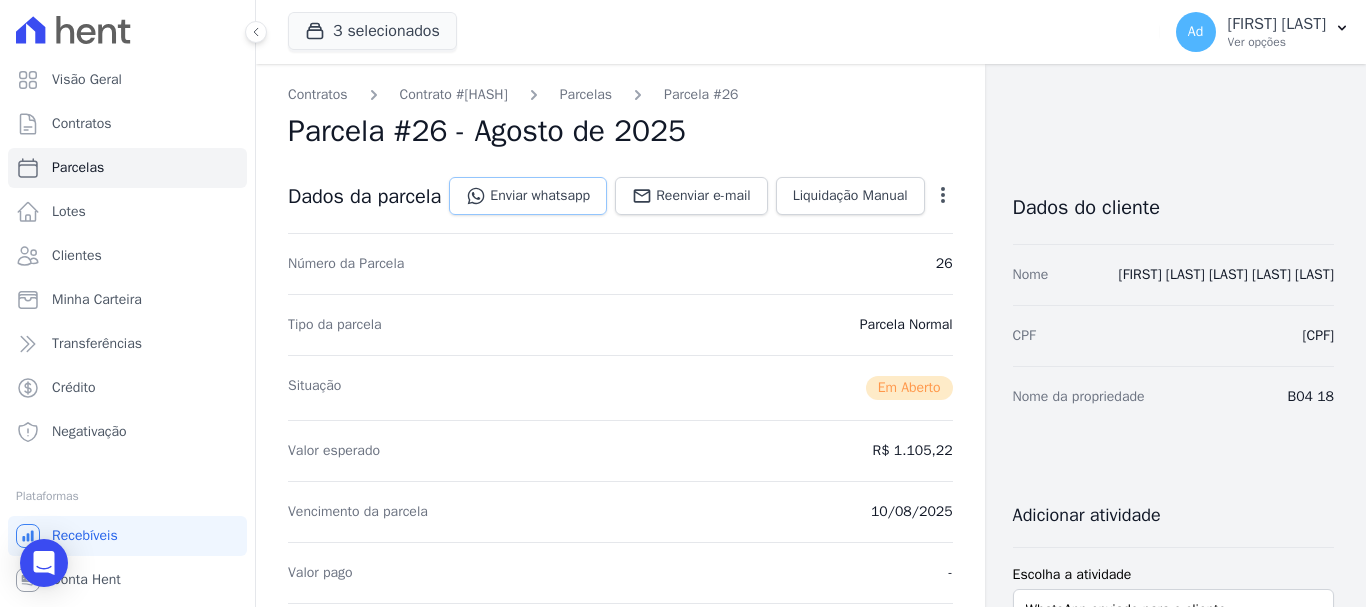 click on "Enviar whatsapp" at bounding box center (528, 196) 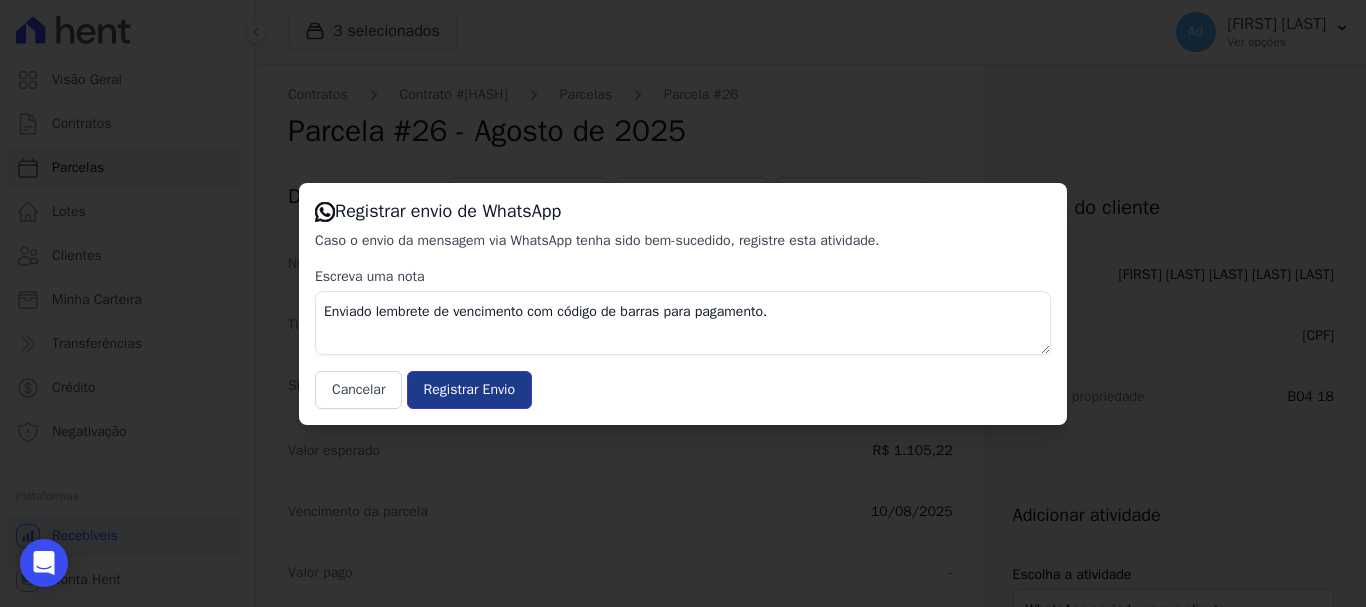 click on "Registrar Envio" at bounding box center [469, 390] 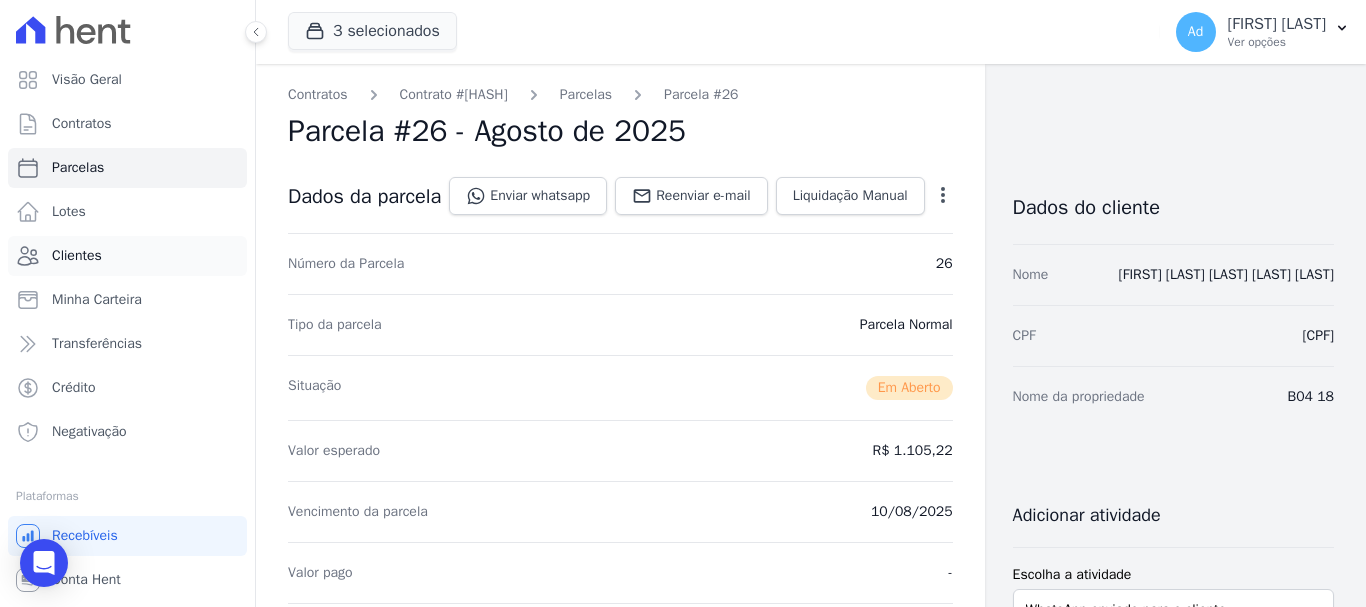 click on "Clientes" at bounding box center (77, 256) 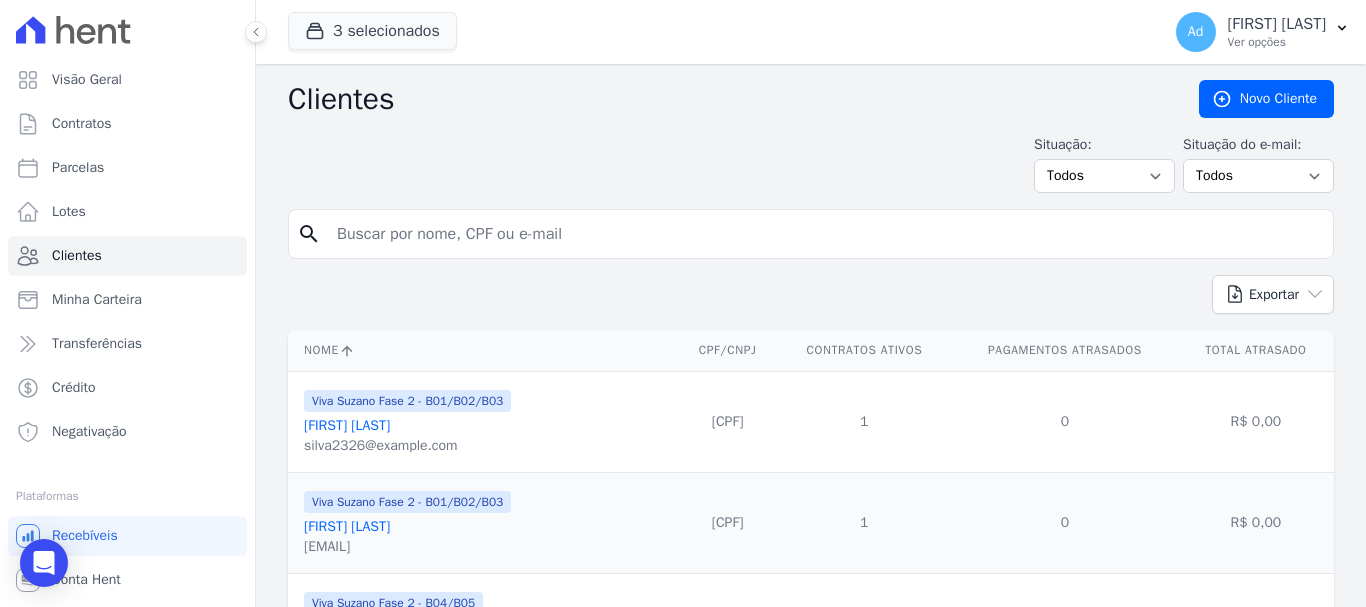 drag, startPoint x: 443, startPoint y: 243, endPoint x: 446, endPoint y: 254, distance: 11.401754 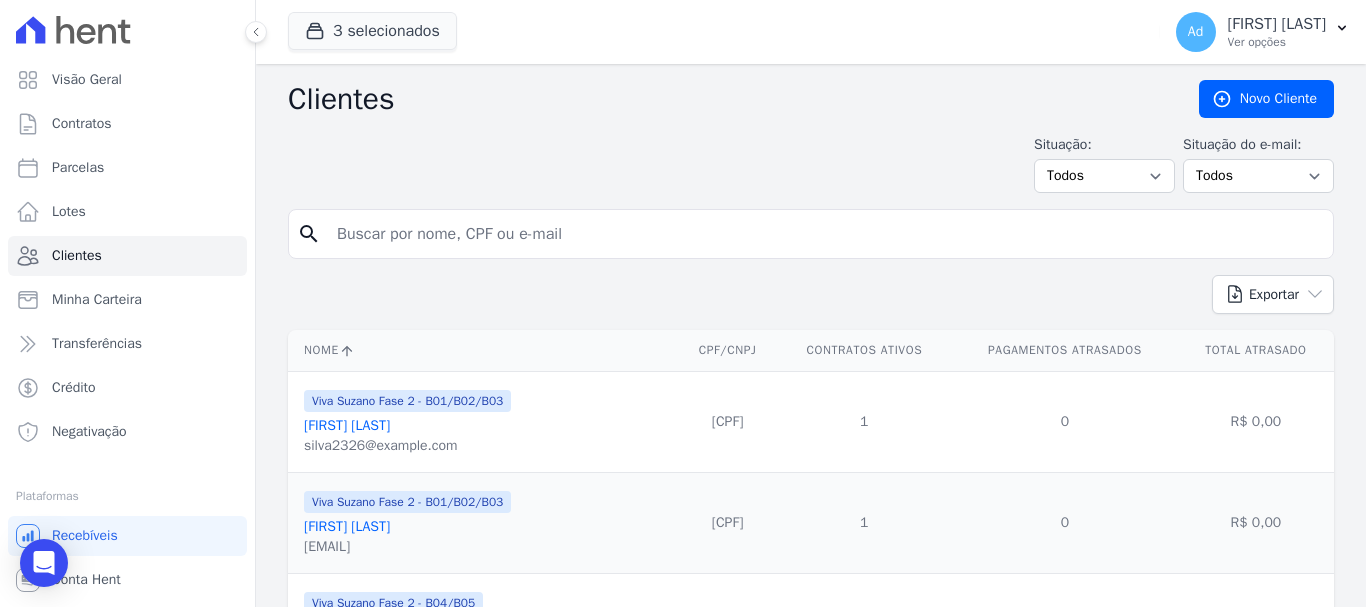 click on "search" at bounding box center (811, 234) 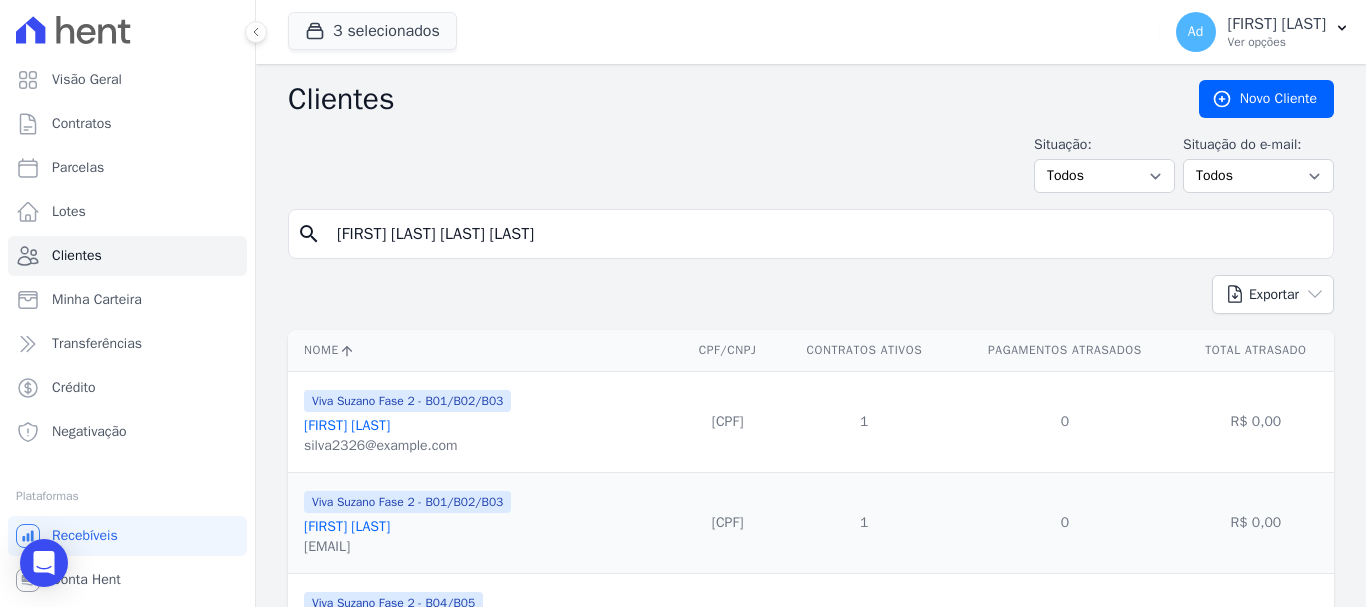 type on "[FIRST] [LAST] [LAST] [LAST]" 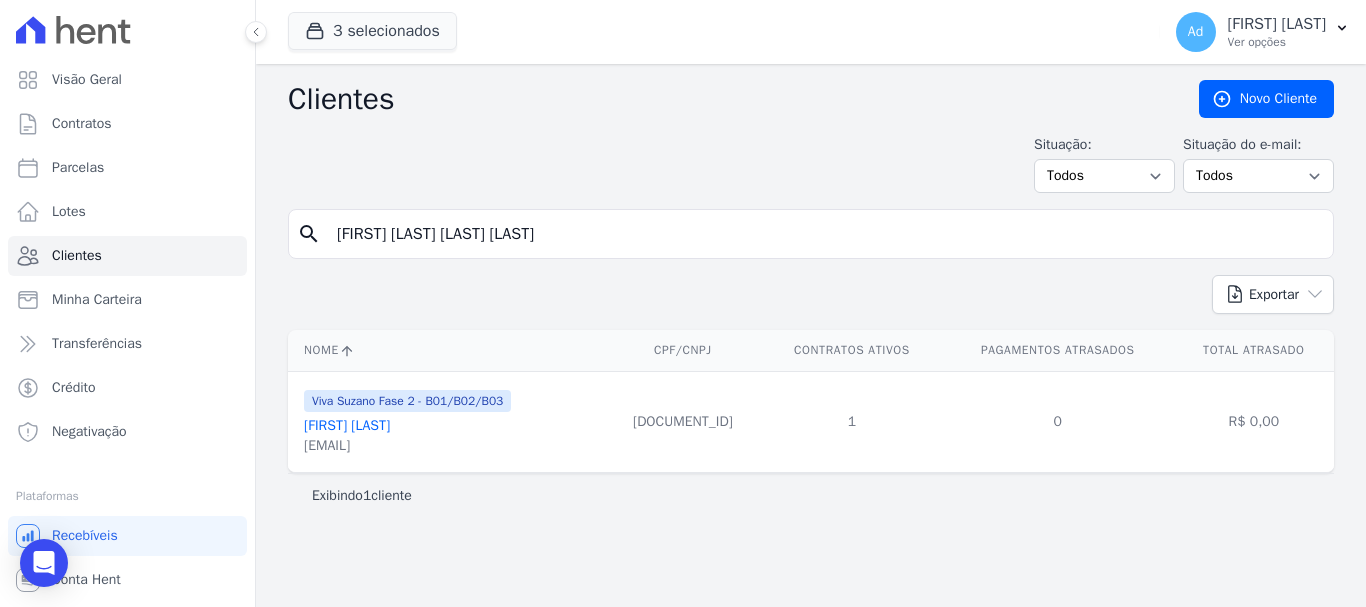 click on "[FIRST] [LAST]" at bounding box center [347, 425] 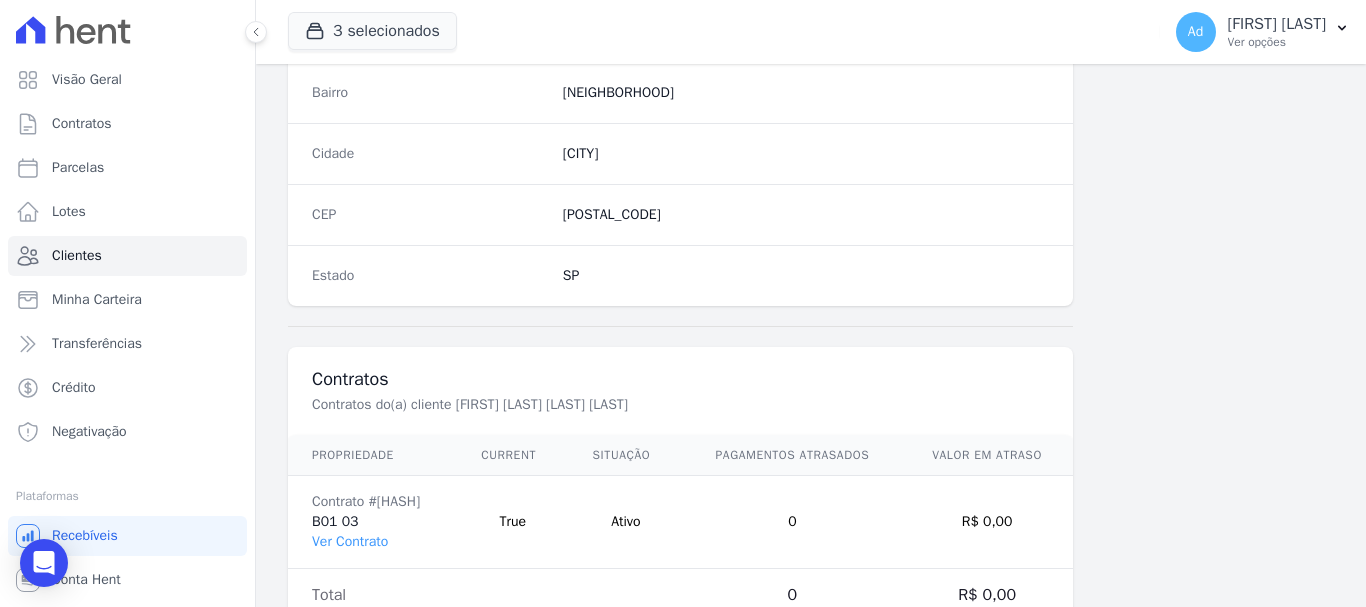 scroll, scrollTop: 1264, scrollLeft: 0, axis: vertical 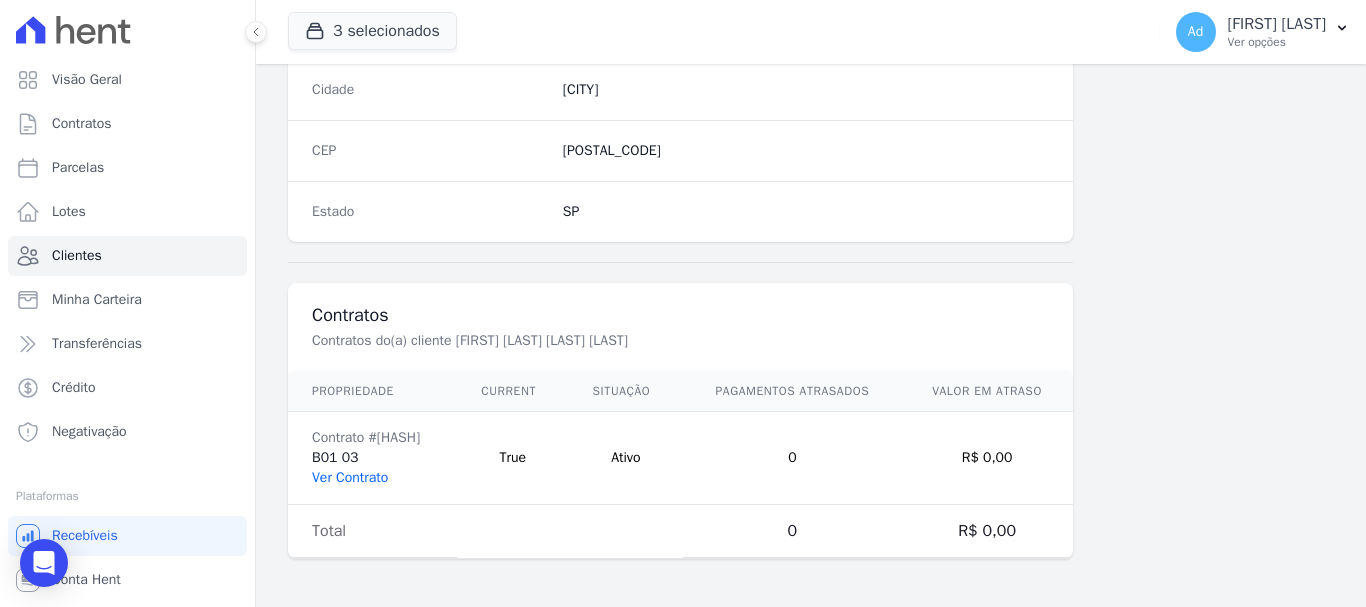 click on "Ver Contrato" at bounding box center (350, 477) 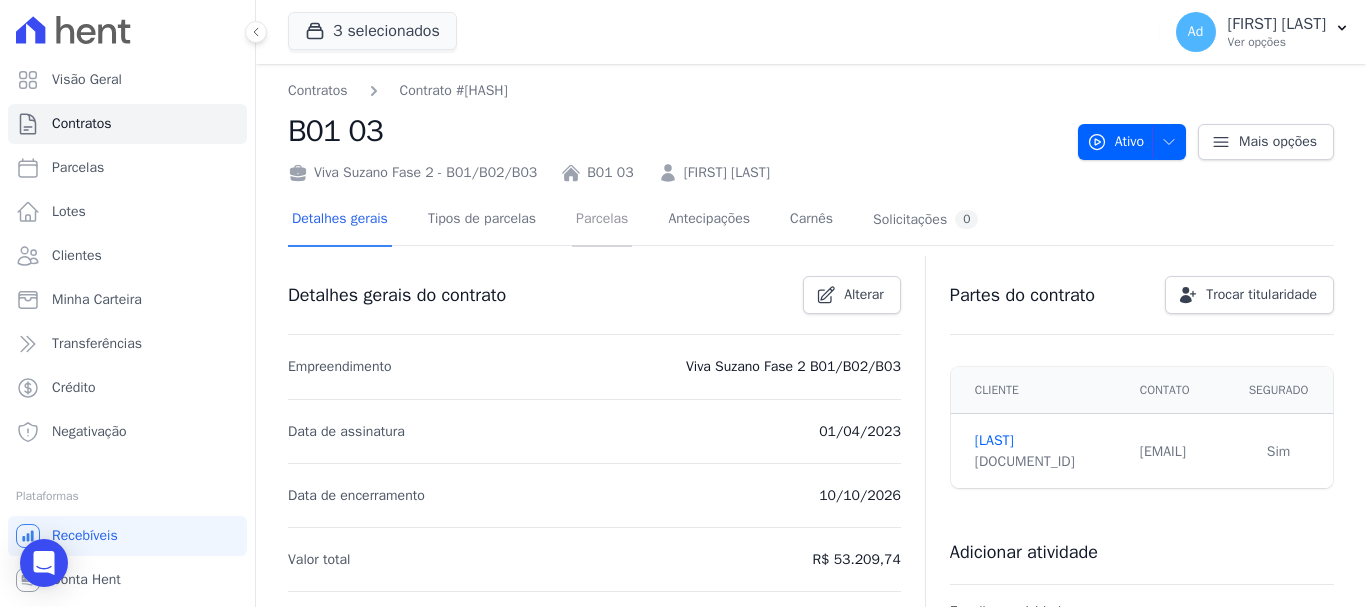 click on "Parcelas" at bounding box center [602, 220] 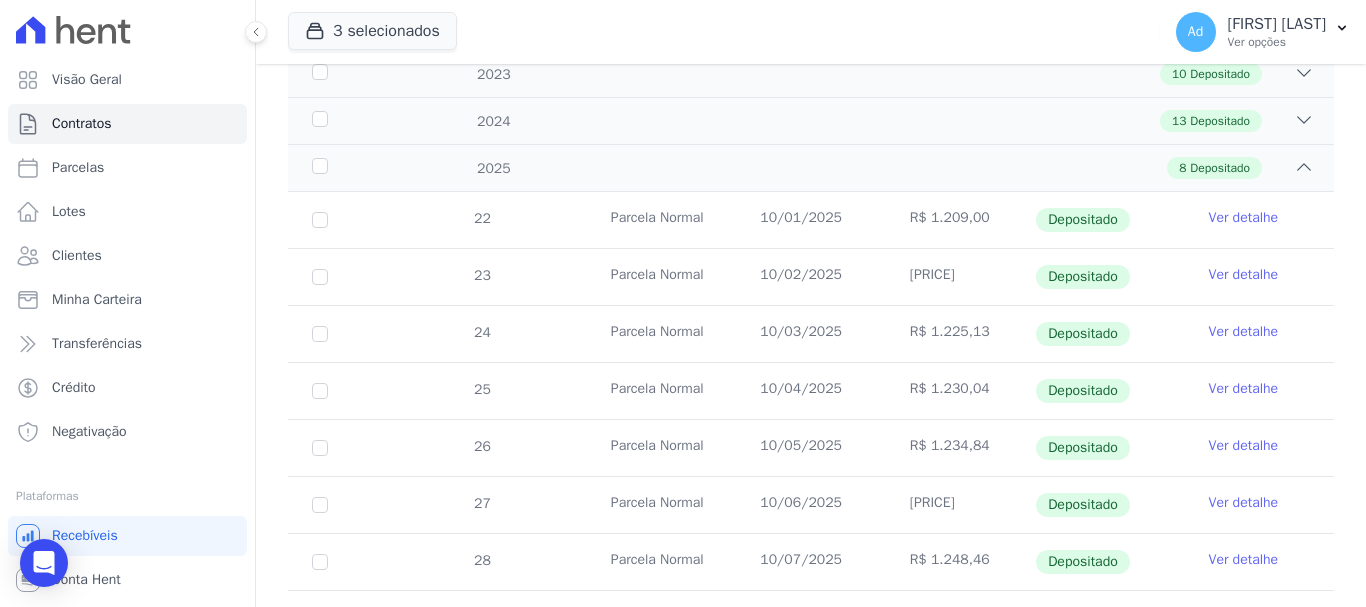 scroll, scrollTop: 124, scrollLeft: 0, axis: vertical 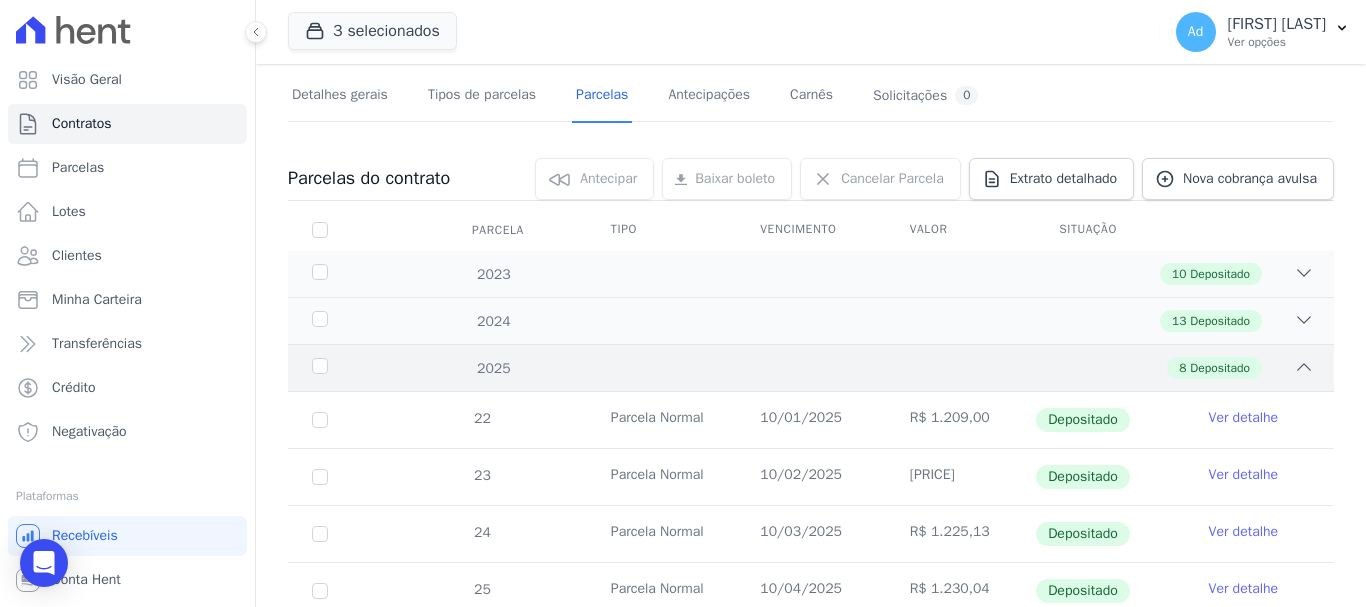 click 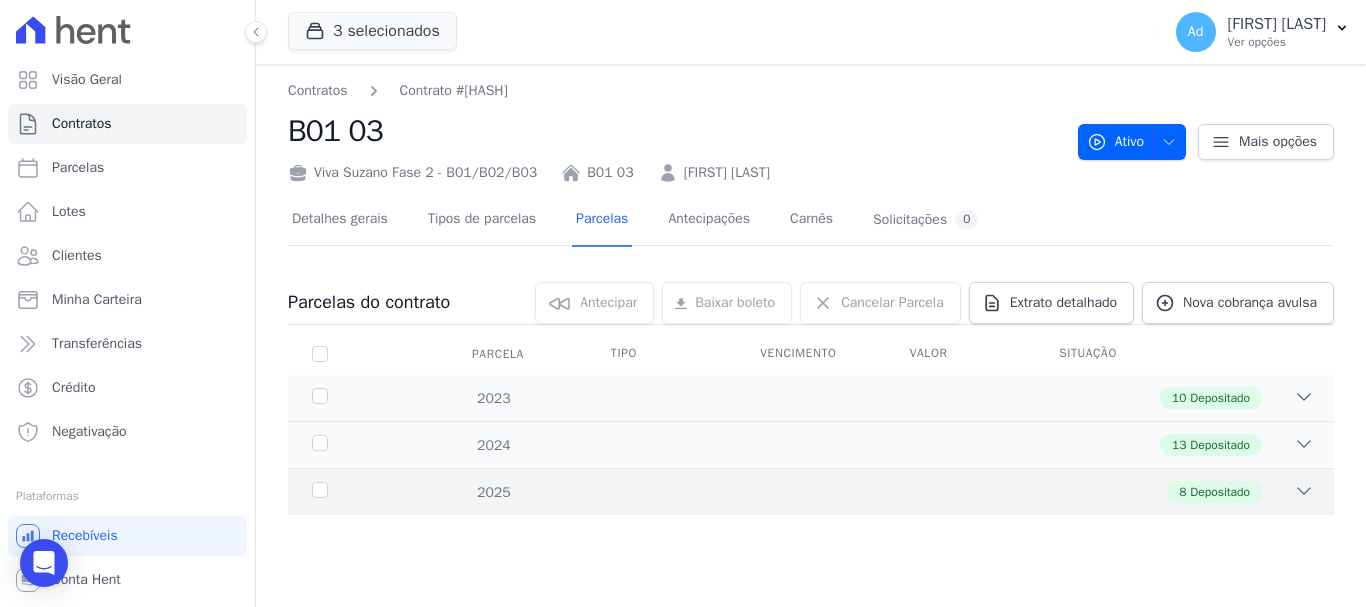 click on "8
Depositado" at bounding box center (862, 492) 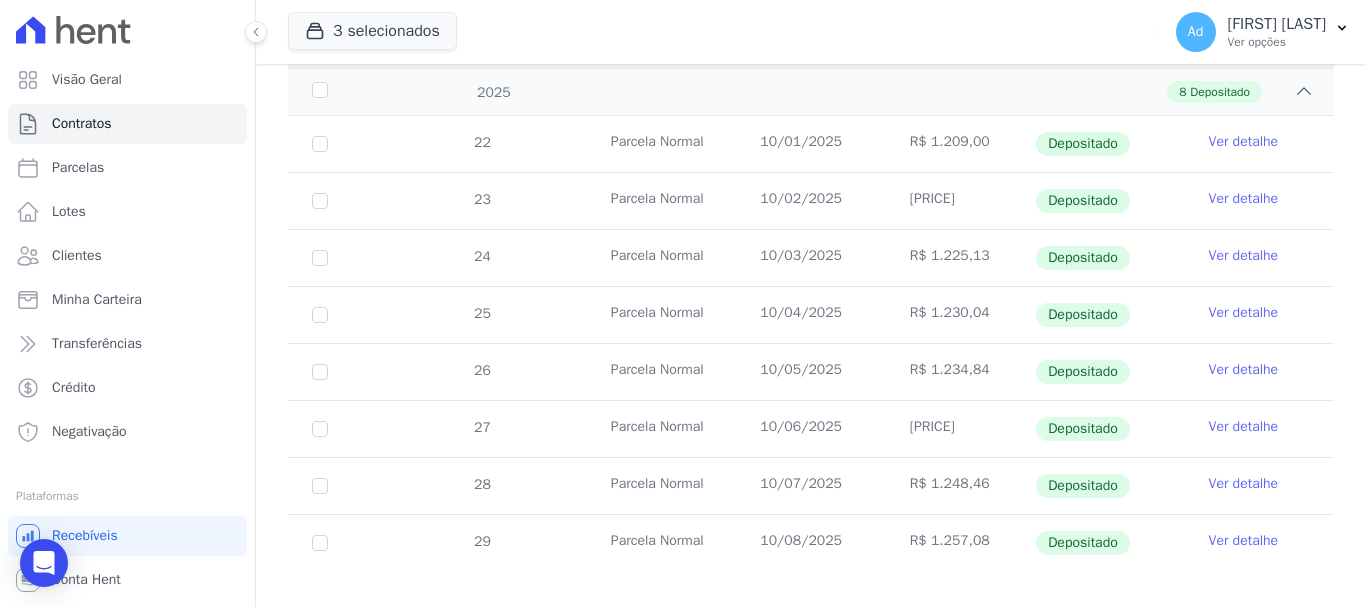 scroll, scrollTop: 424, scrollLeft: 0, axis: vertical 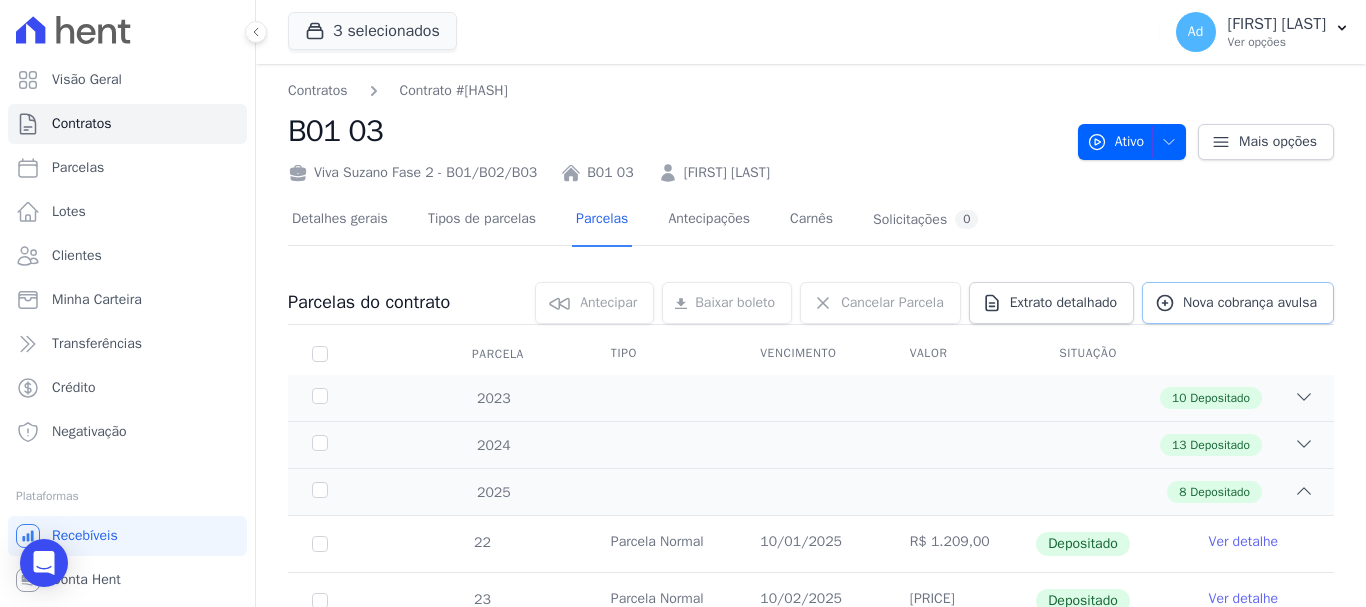 click on "Nova cobrança avulsa" at bounding box center [1250, 303] 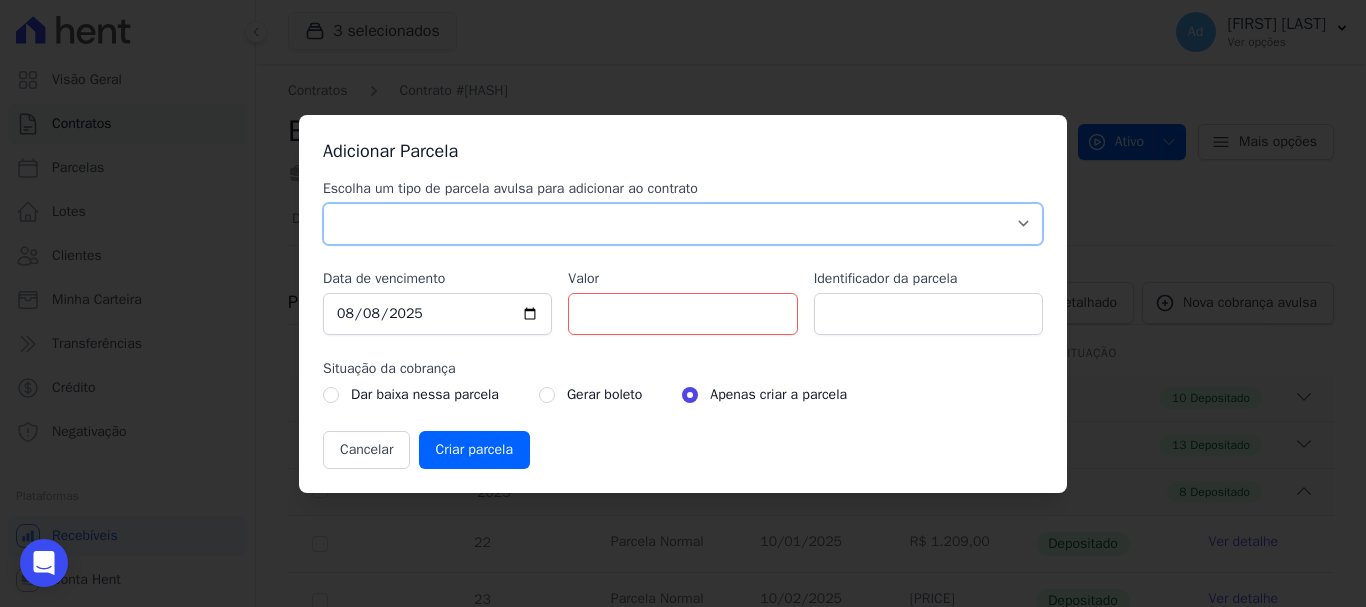click on "Parcela Normal
Sinal
Caução
Intercalada
Chaves
Pré Chaves
Pós Chaves
Taxas
Quitação
Outros
Parcela do Cliente
Acordo
Financiamento CEF
Comissão
Antecipação" at bounding box center (683, 224) 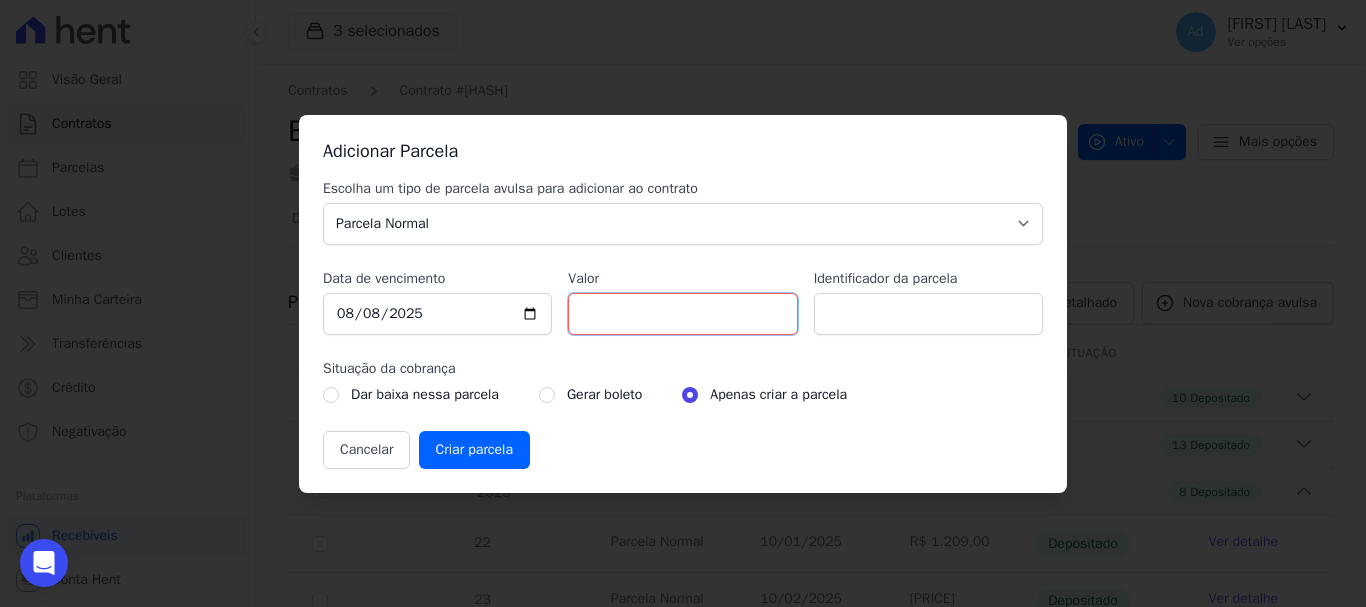 drag, startPoint x: 741, startPoint y: 319, endPoint x: 400, endPoint y: 315, distance: 341.02347 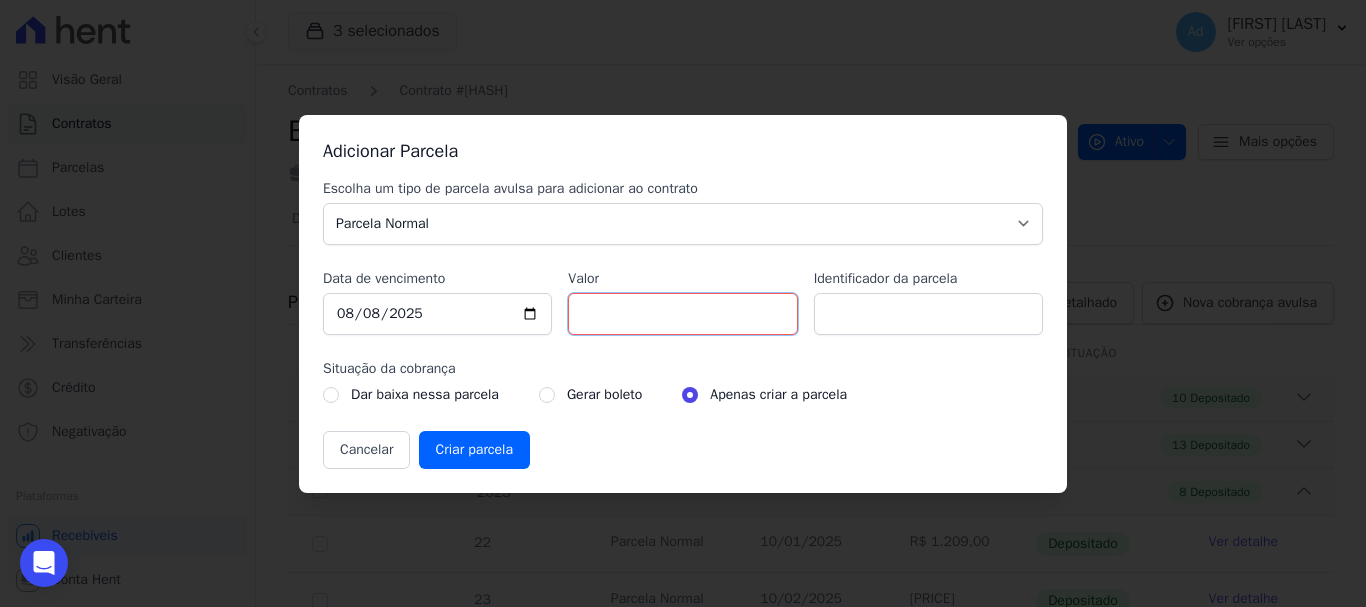 type on "[PRICE]" 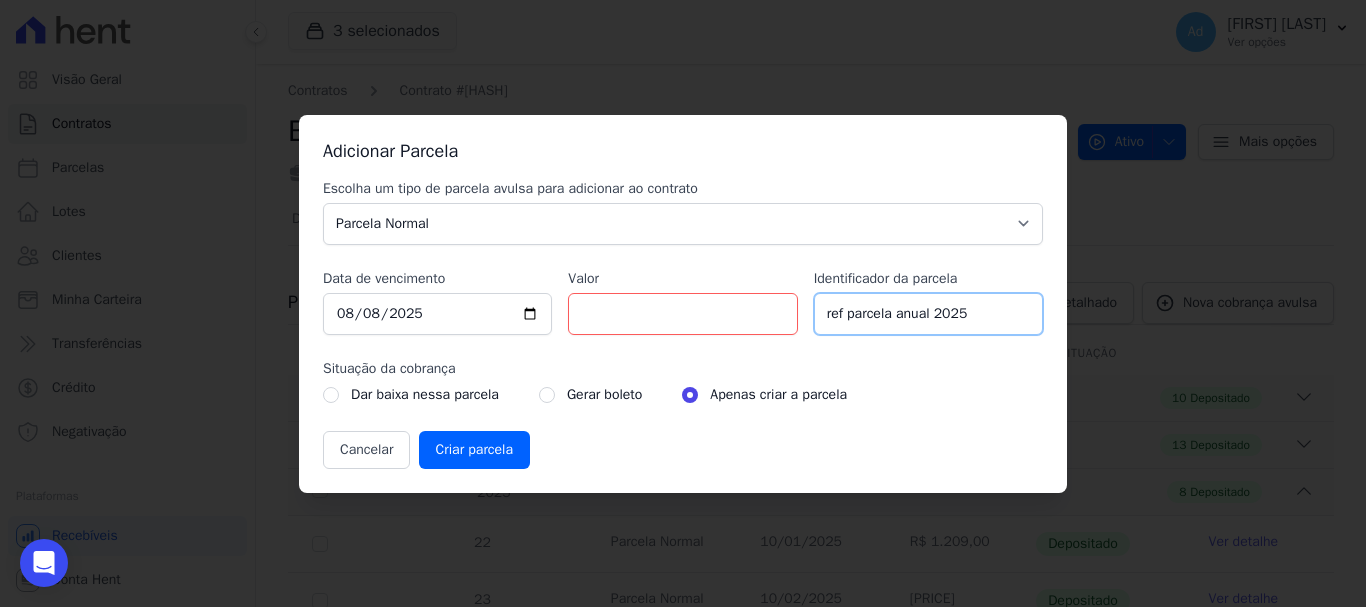 type on "ref parcela anual 2025" 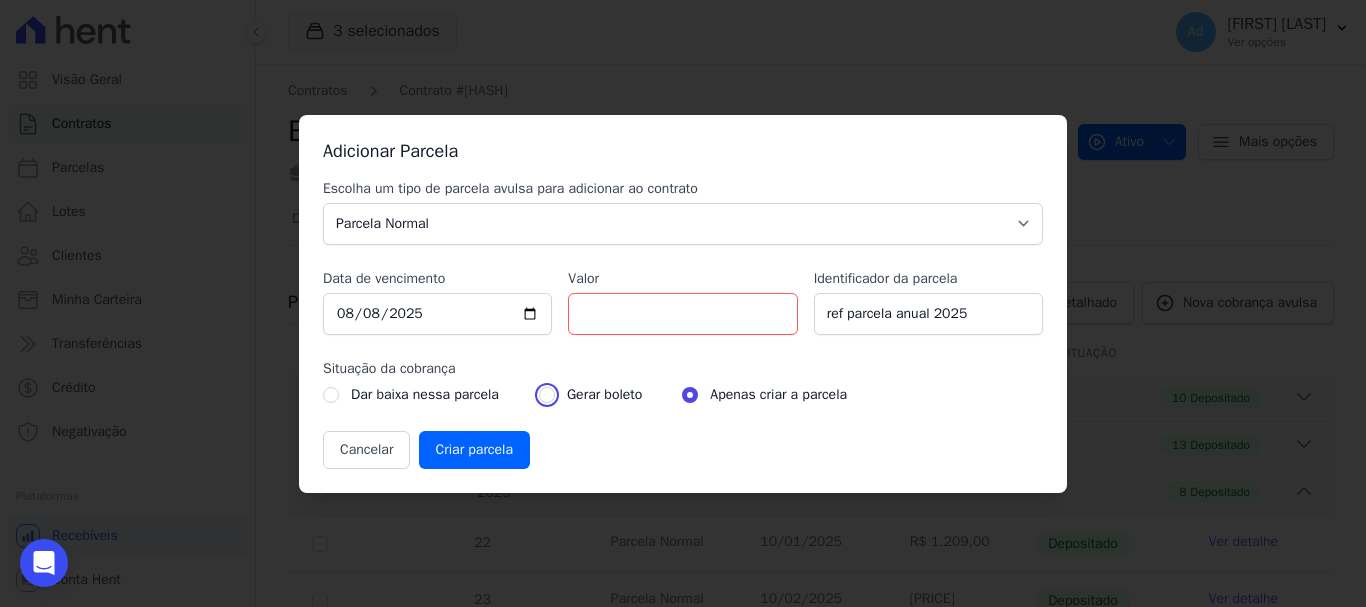 click at bounding box center [547, 395] 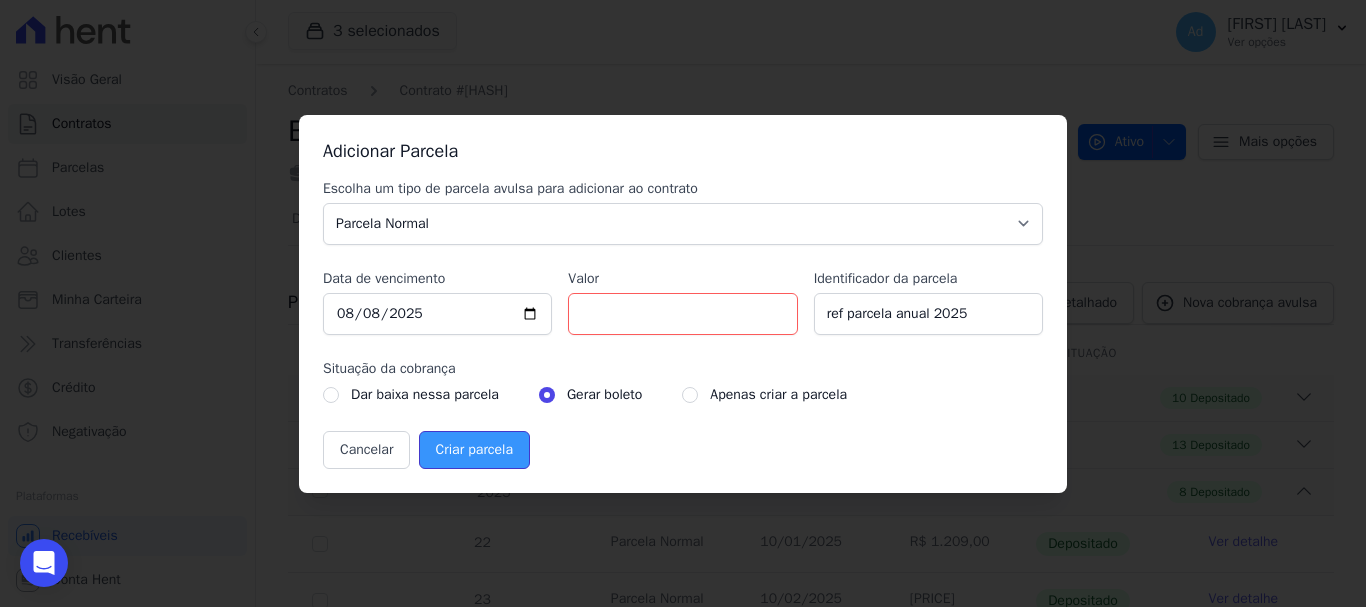 click on "Criar parcela" at bounding box center [474, 450] 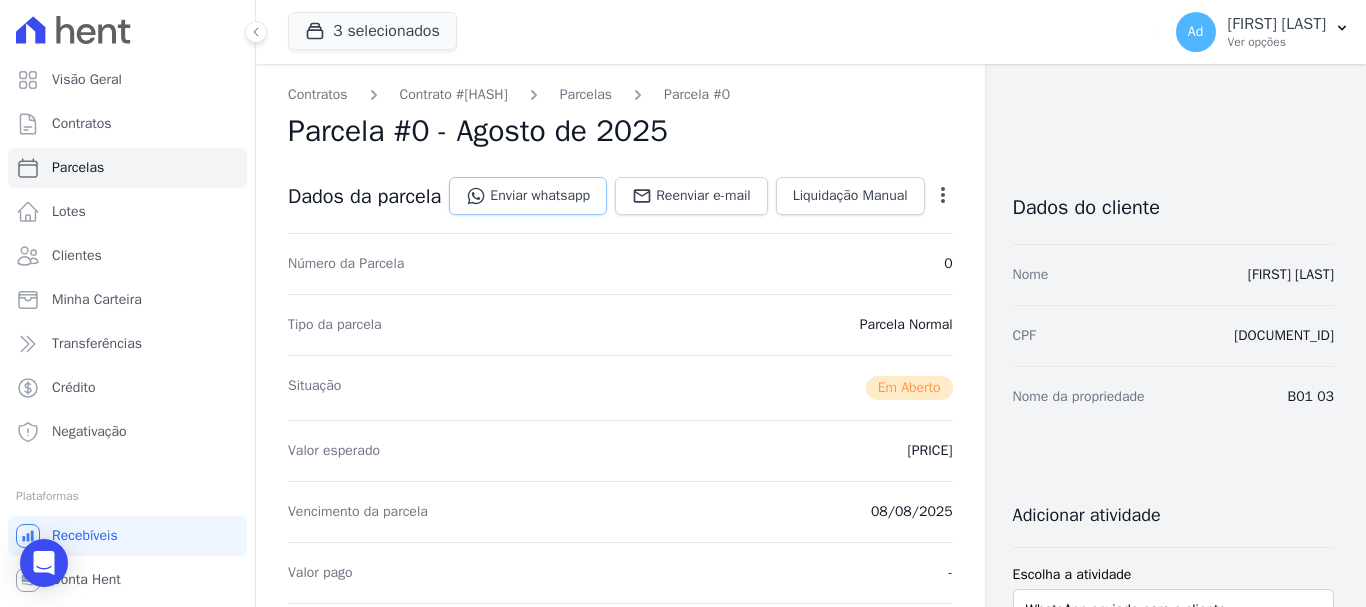 click on "Enviar whatsapp" at bounding box center [528, 196] 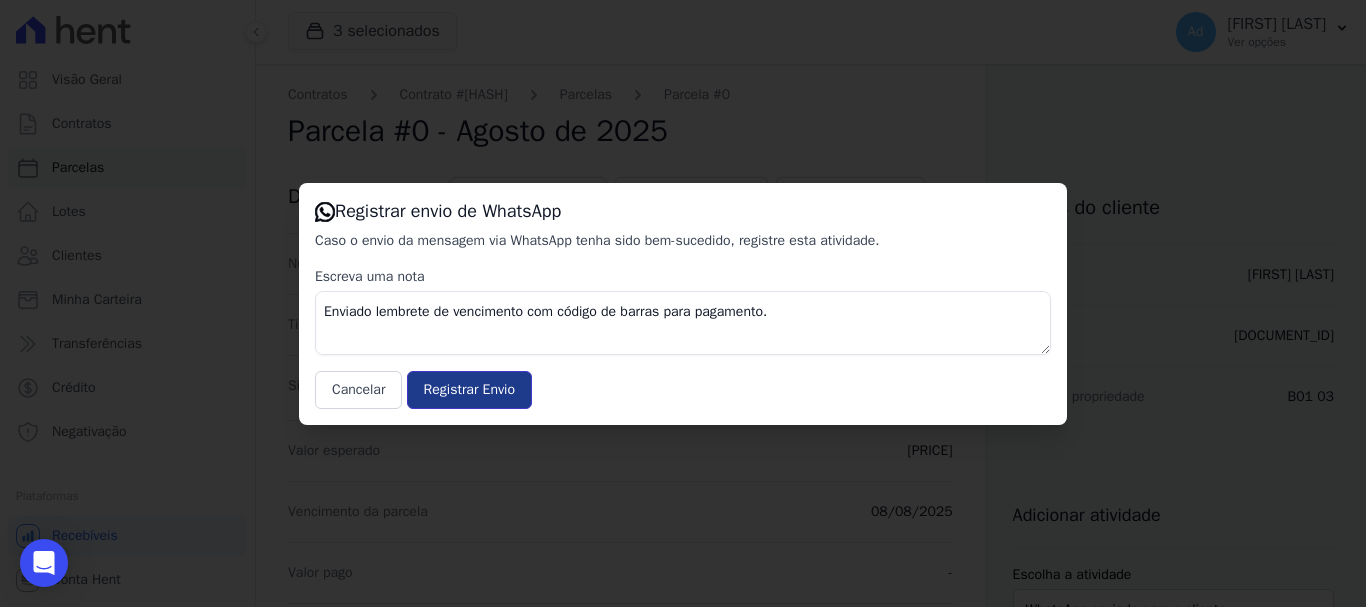 click on "Registrar Envio" at bounding box center (469, 390) 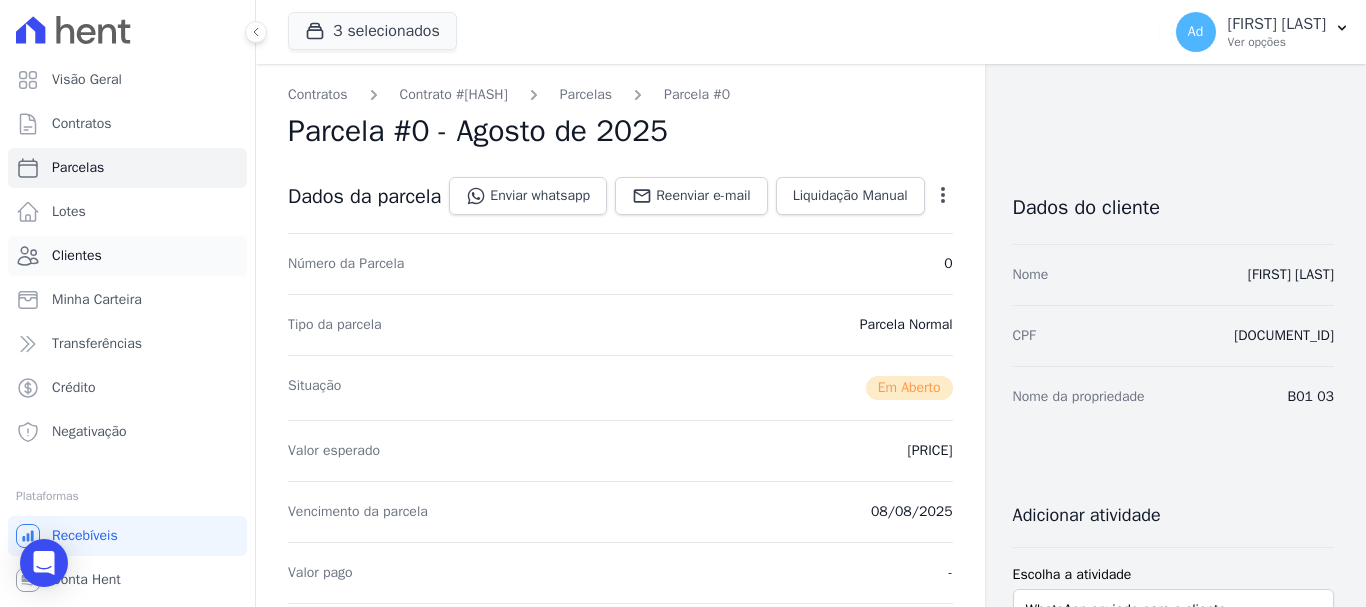 click on "Clientes" at bounding box center (77, 256) 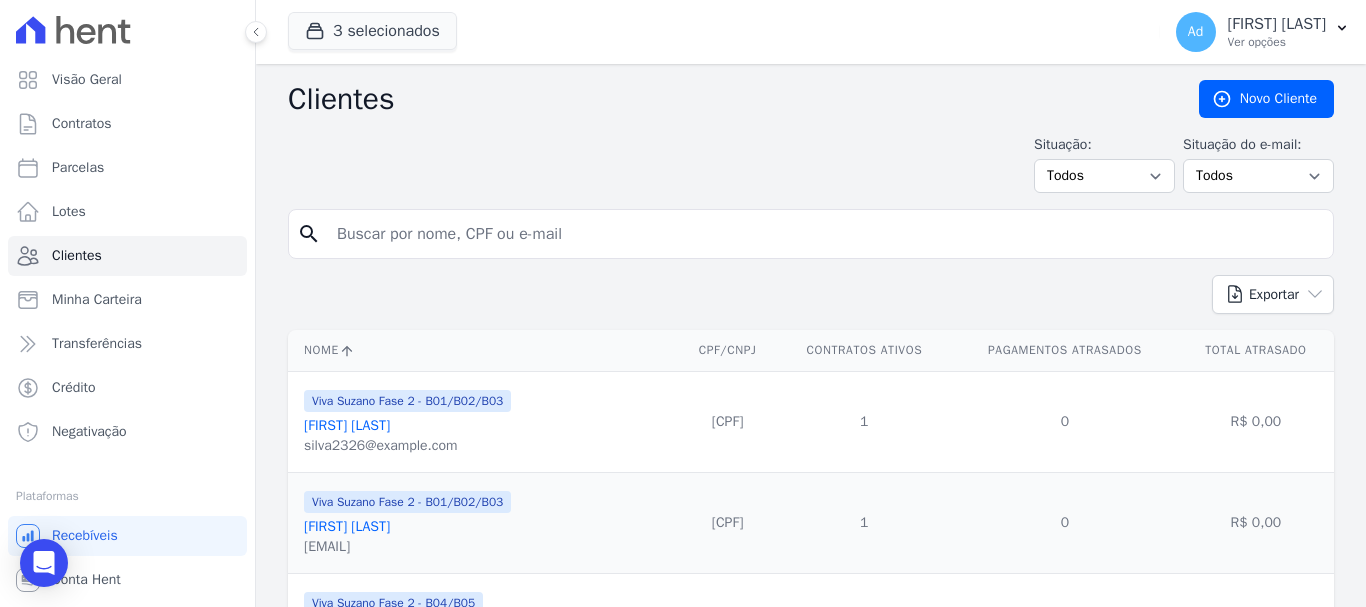click at bounding box center (825, 234) 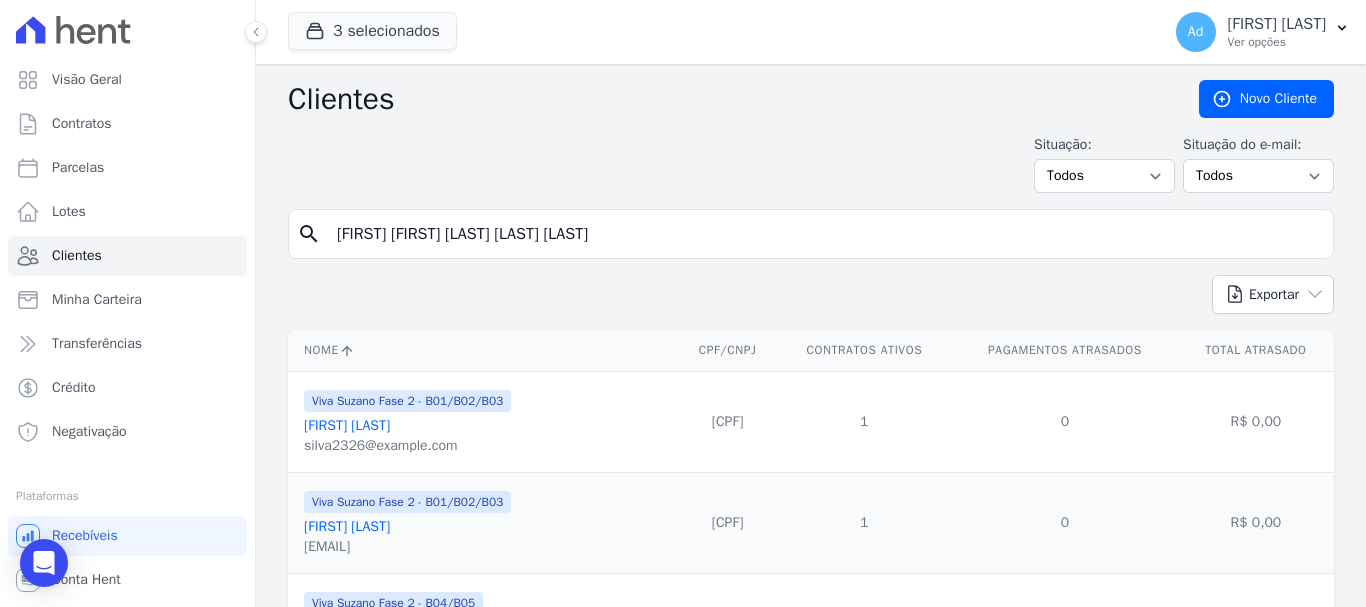 drag, startPoint x: 777, startPoint y: 241, endPoint x: 0, endPoint y: 275, distance: 777.7435 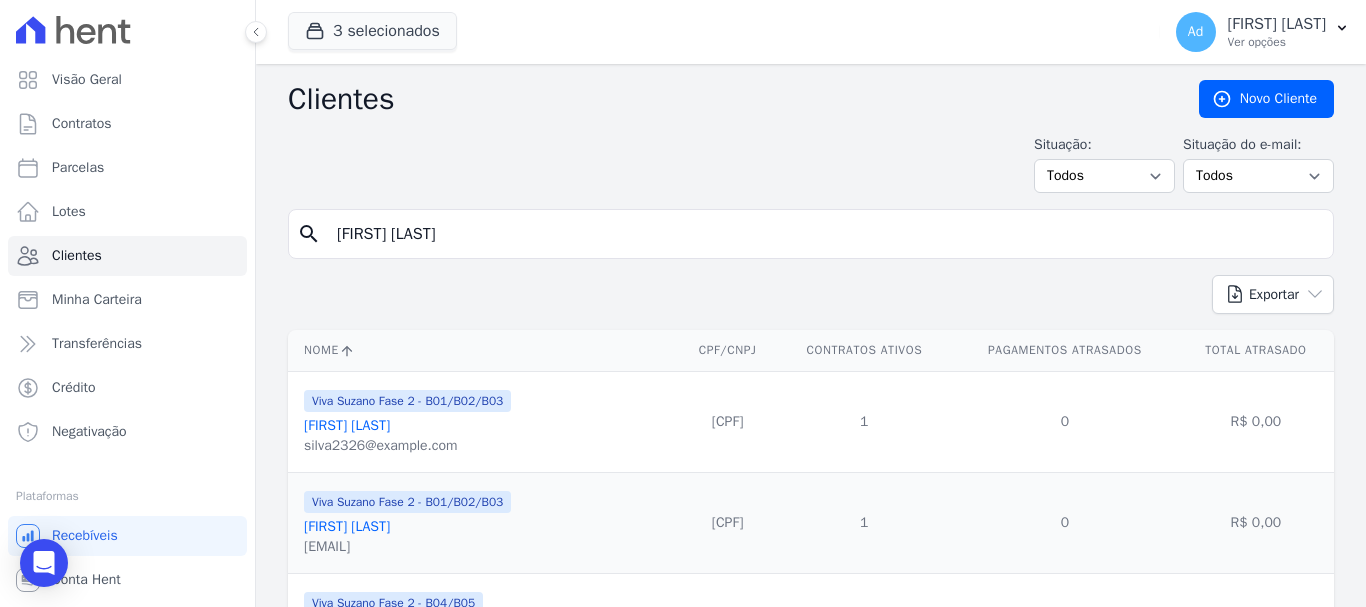 type on "[FIRST] [LAST]" 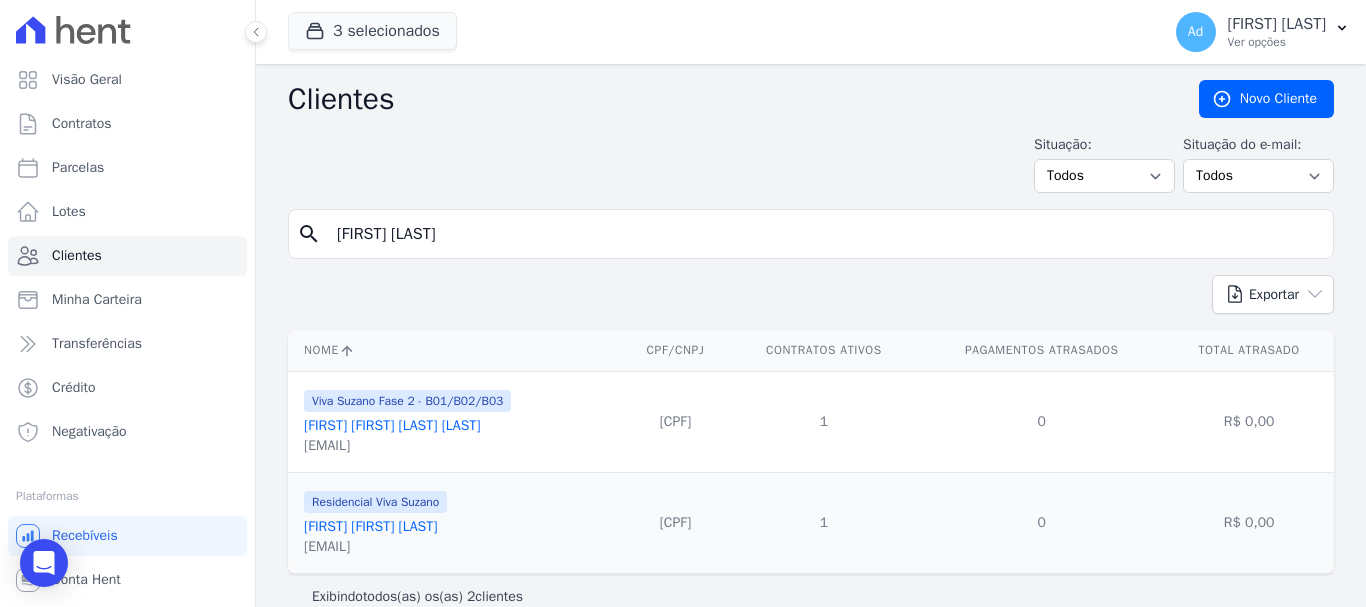 click on "[FIRST] [FIRST] [LAST] [LAST]" at bounding box center [392, 425] 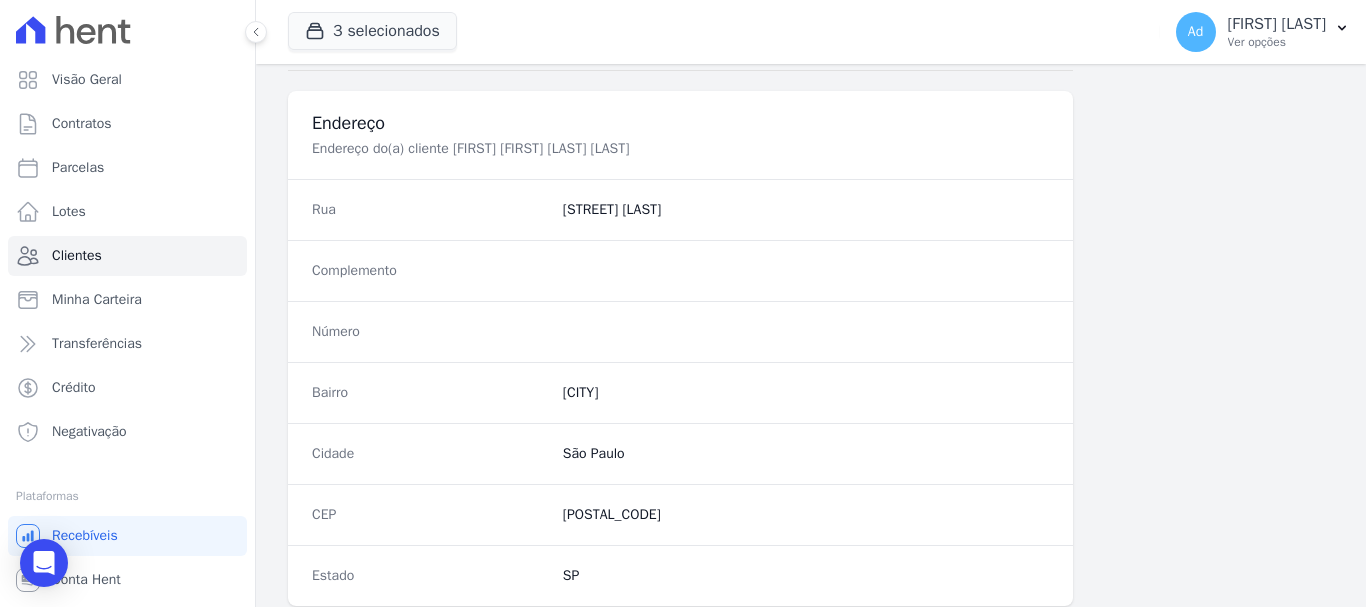 scroll, scrollTop: 1264, scrollLeft: 0, axis: vertical 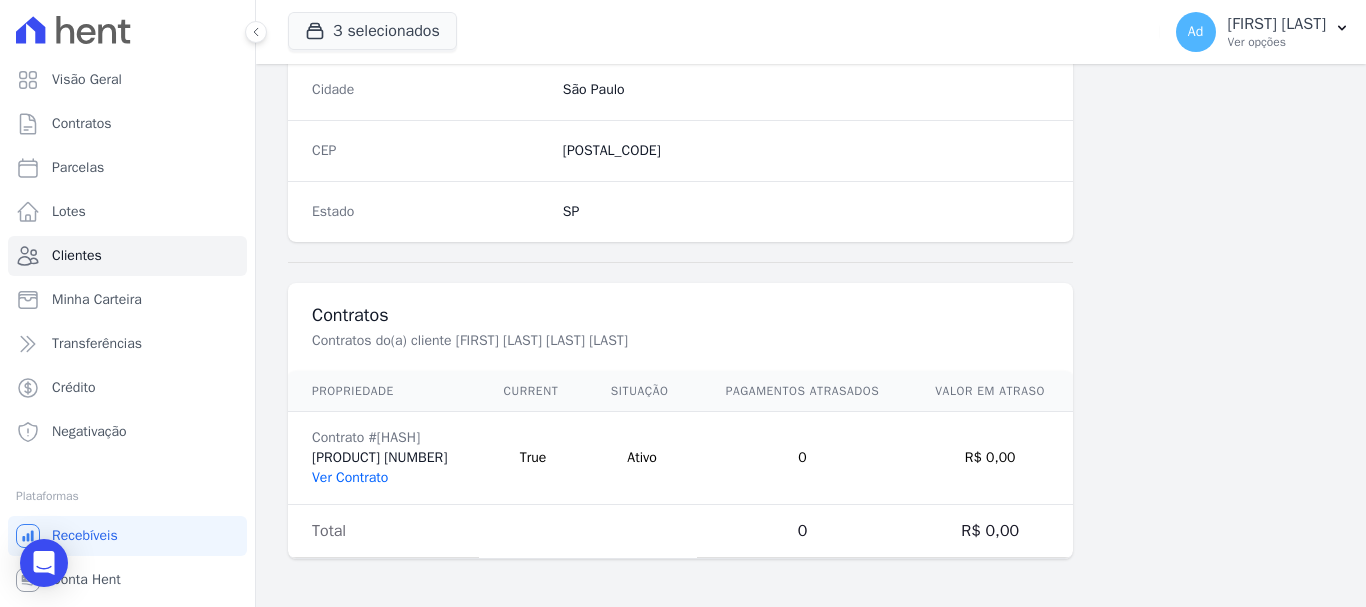 click on "Ver Contrato" at bounding box center [350, 477] 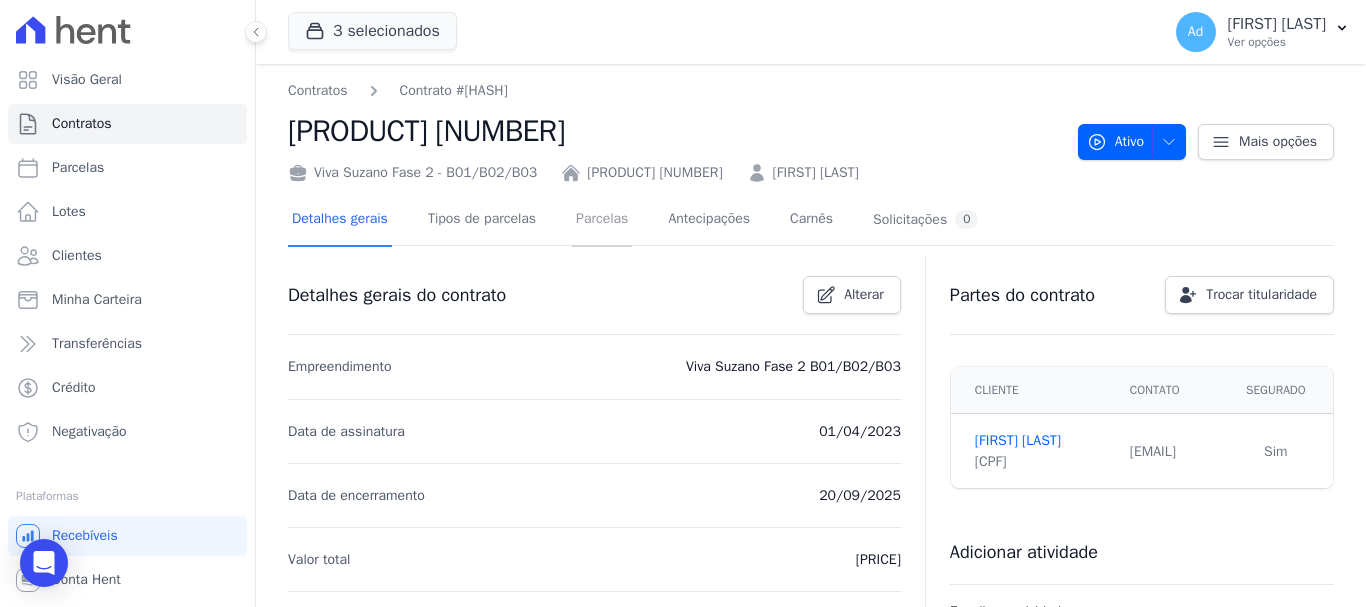 click on "Parcelas" at bounding box center (602, 220) 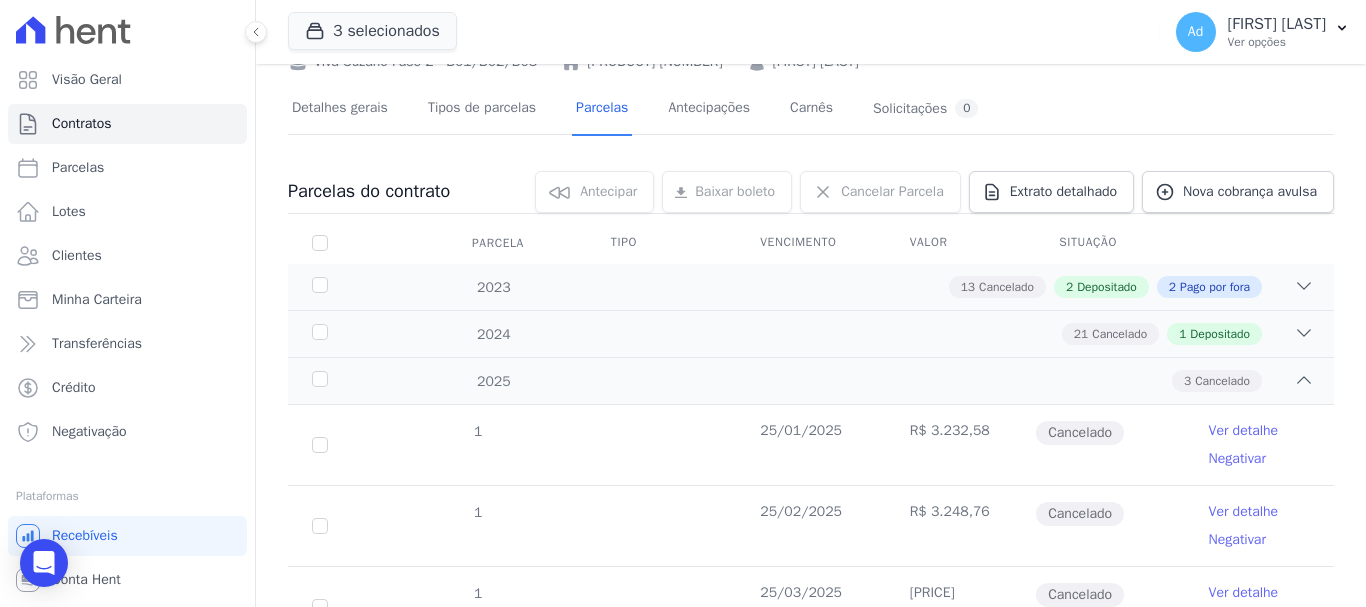 scroll, scrollTop: 11, scrollLeft: 0, axis: vertical 